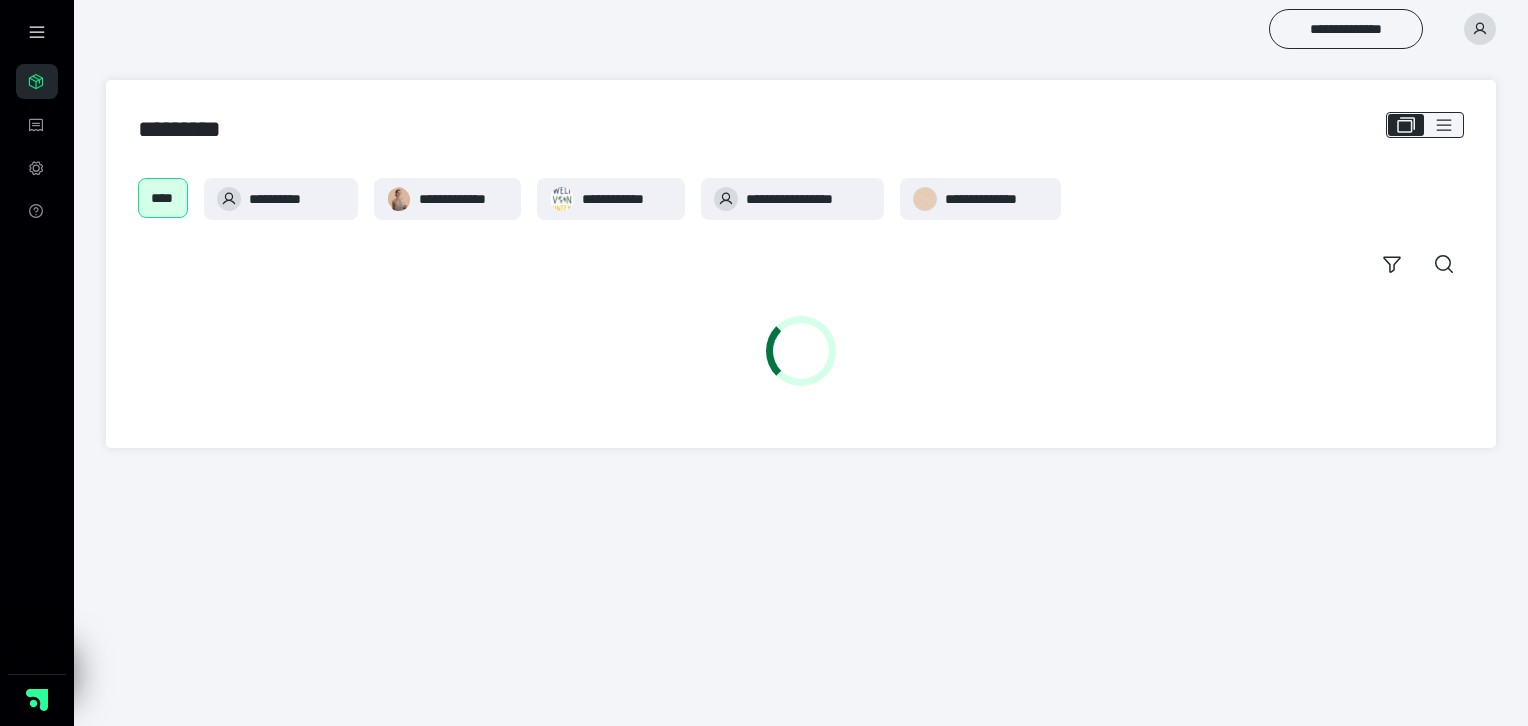 scroll, scrollTop: 0, scrollLeft: 0, axis: both 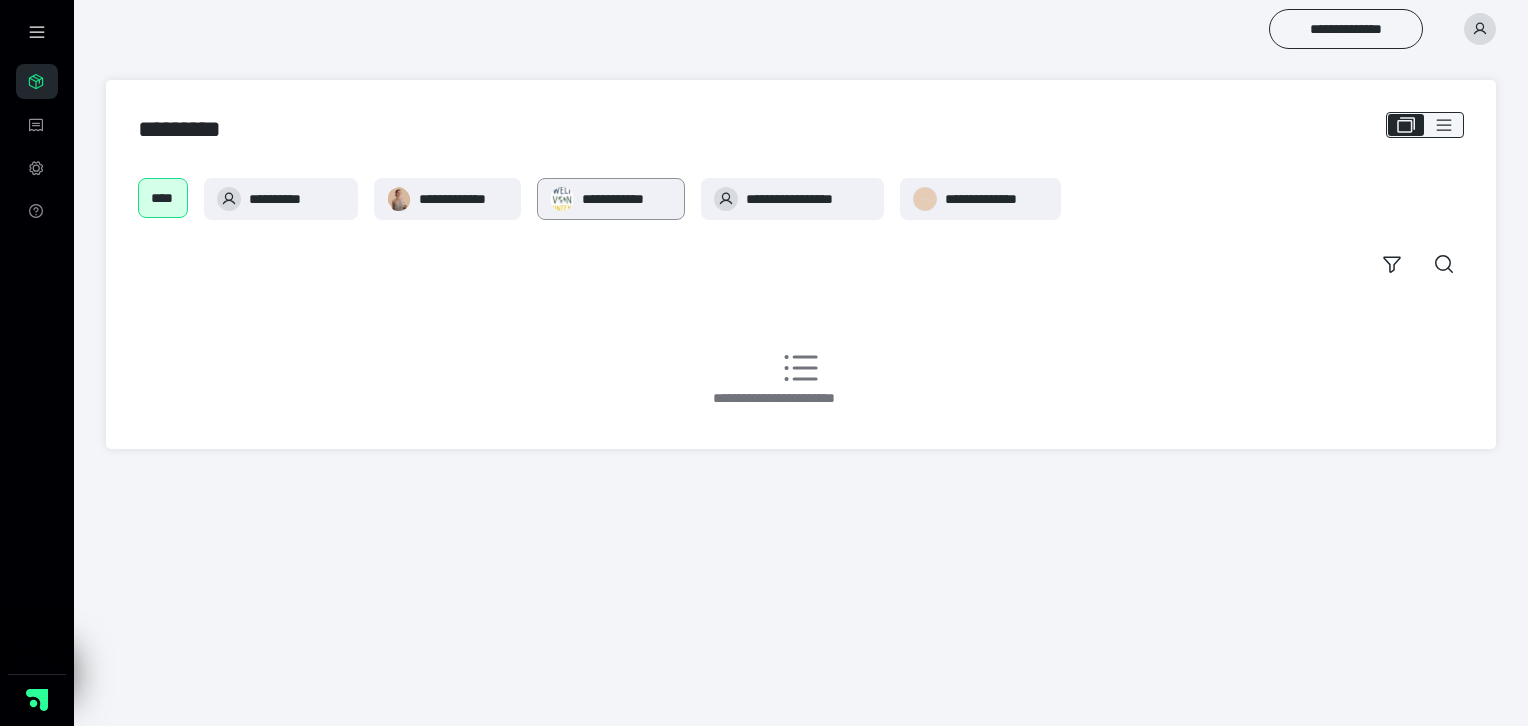 click on "**********" at bounding box center [626, 199] 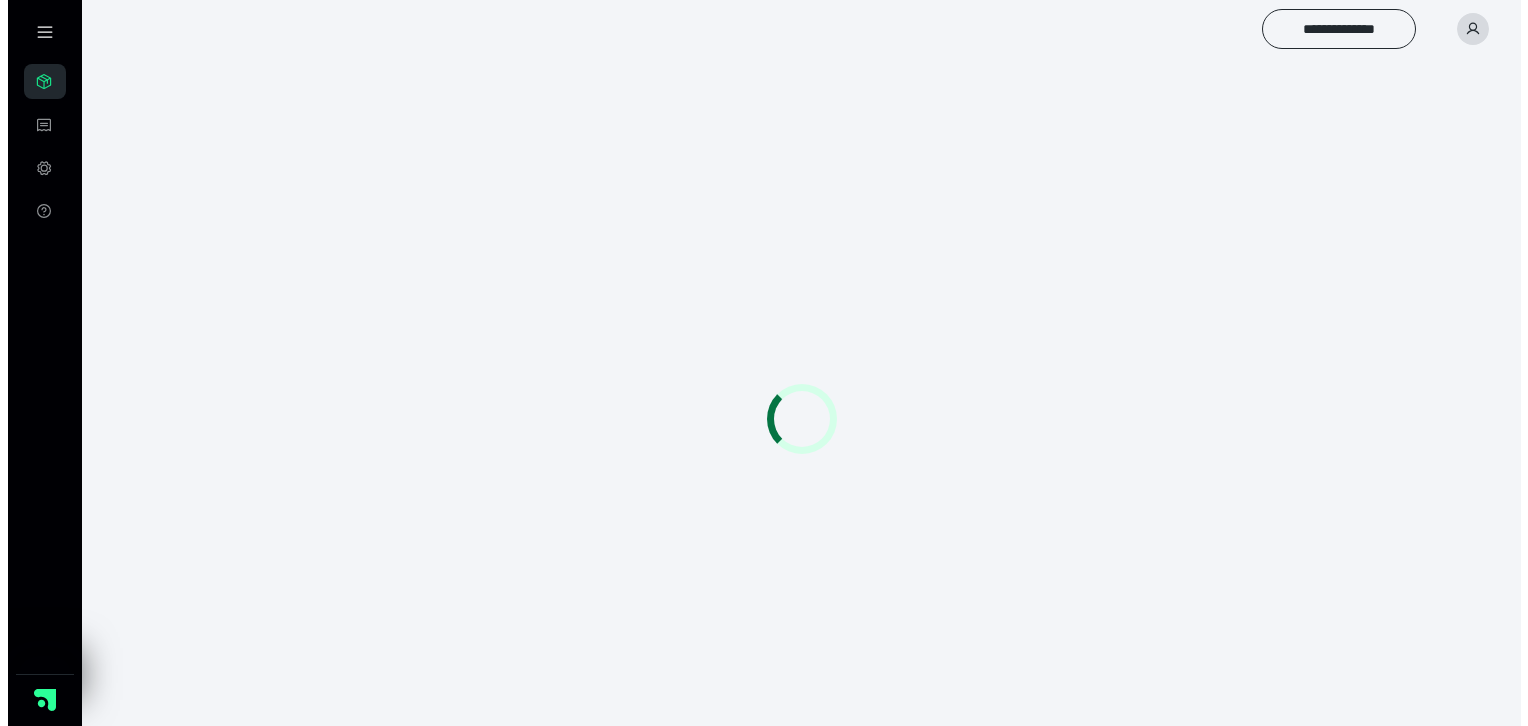 scroll, scrollTop: 0, scrollLeft: 0, axis: both 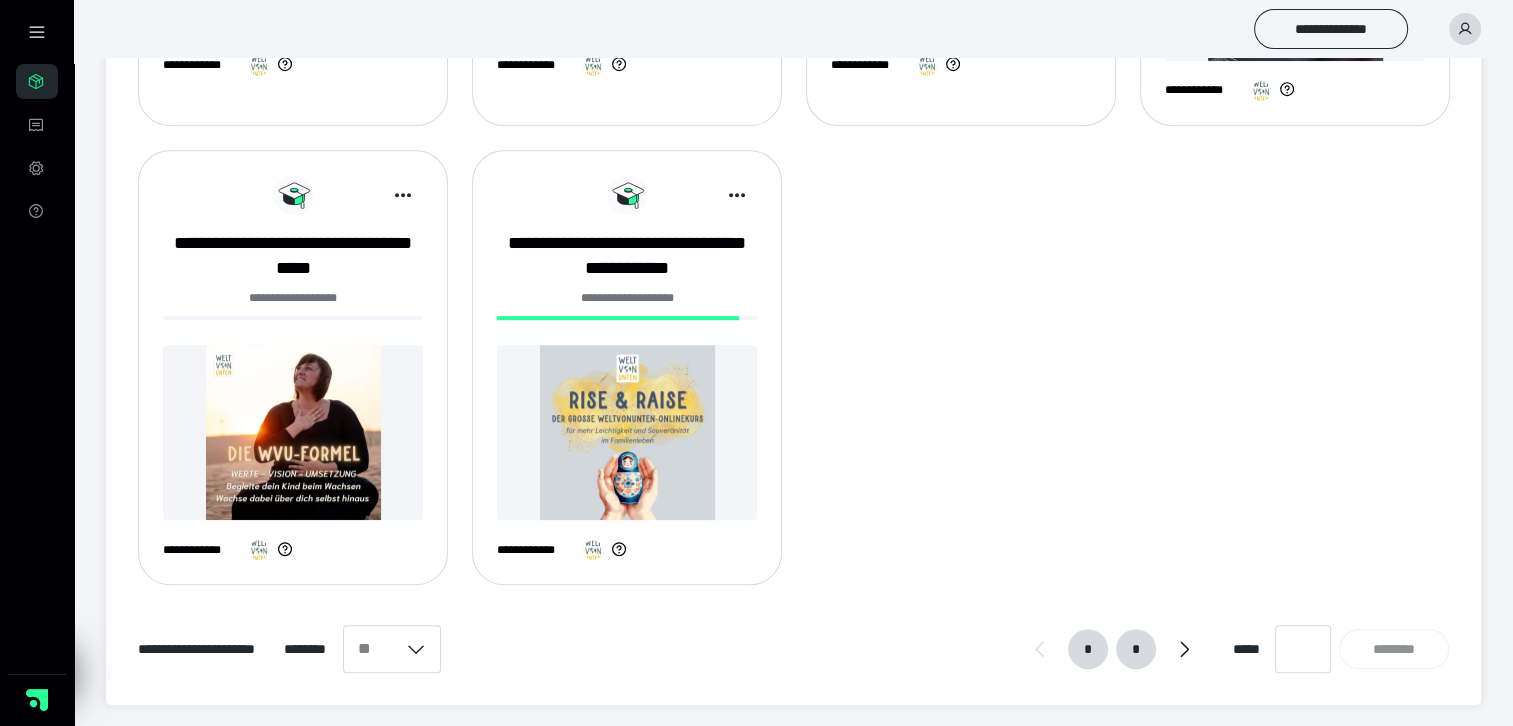 click on "*" at bounding box center (1136, 649) 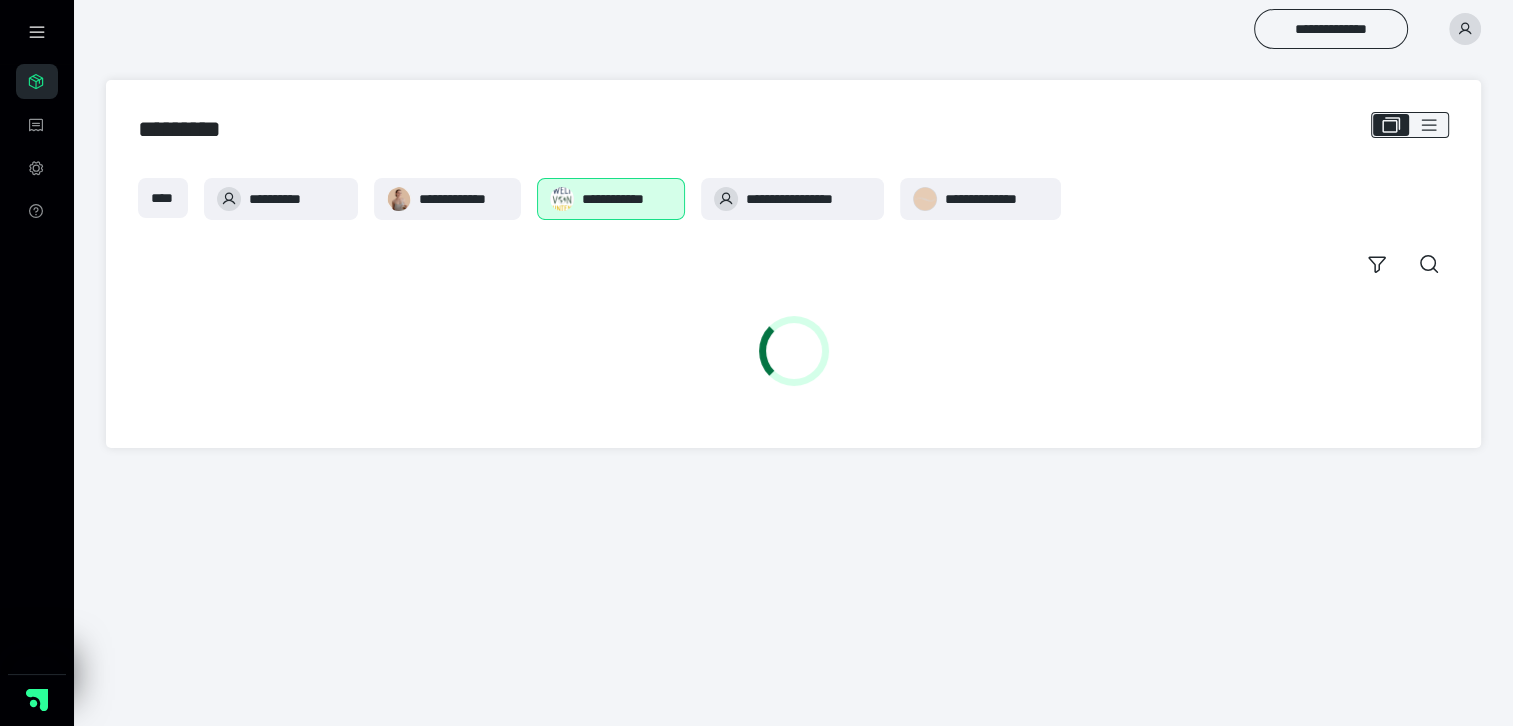 scroll, scrollTop: 0, scrollLeft: 0, axis: both 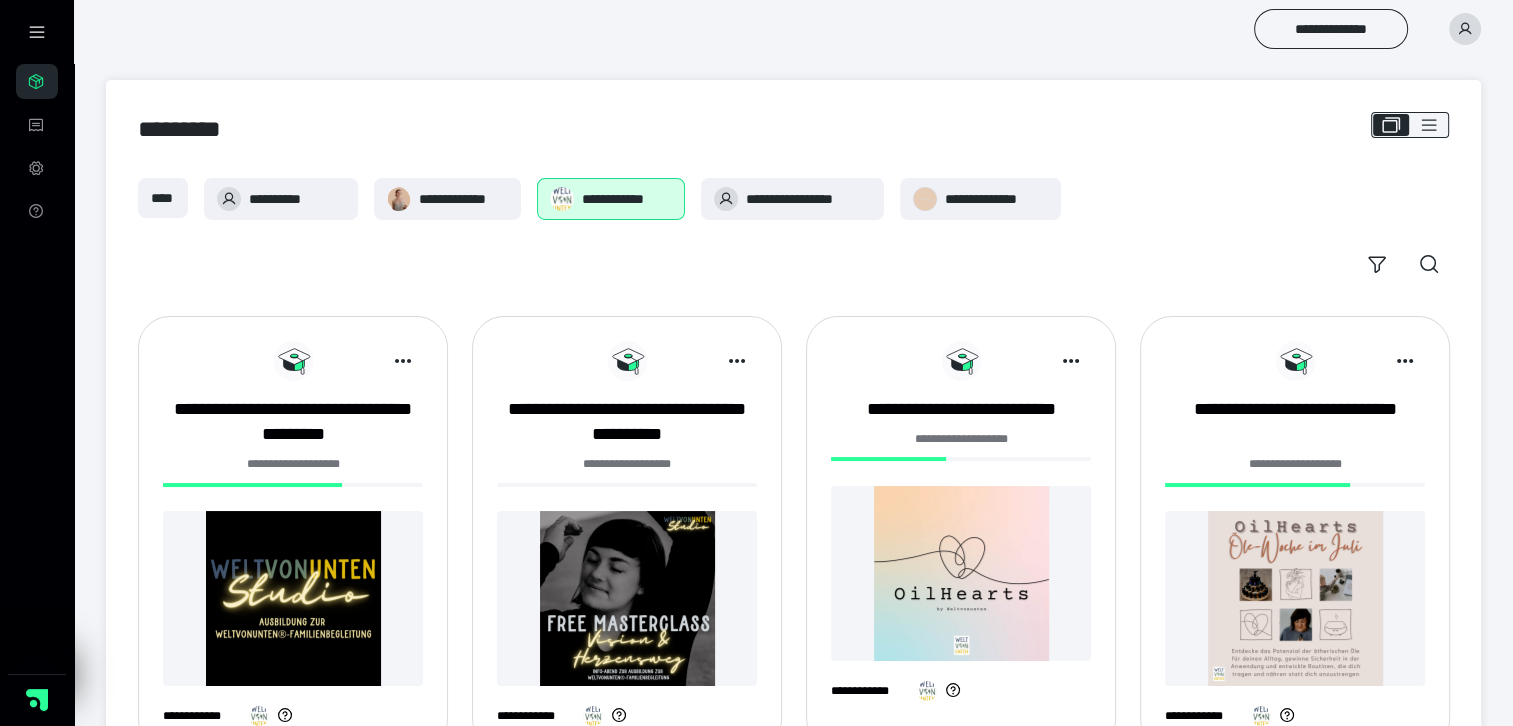 click on "**********" at bounding box center (293, 464) 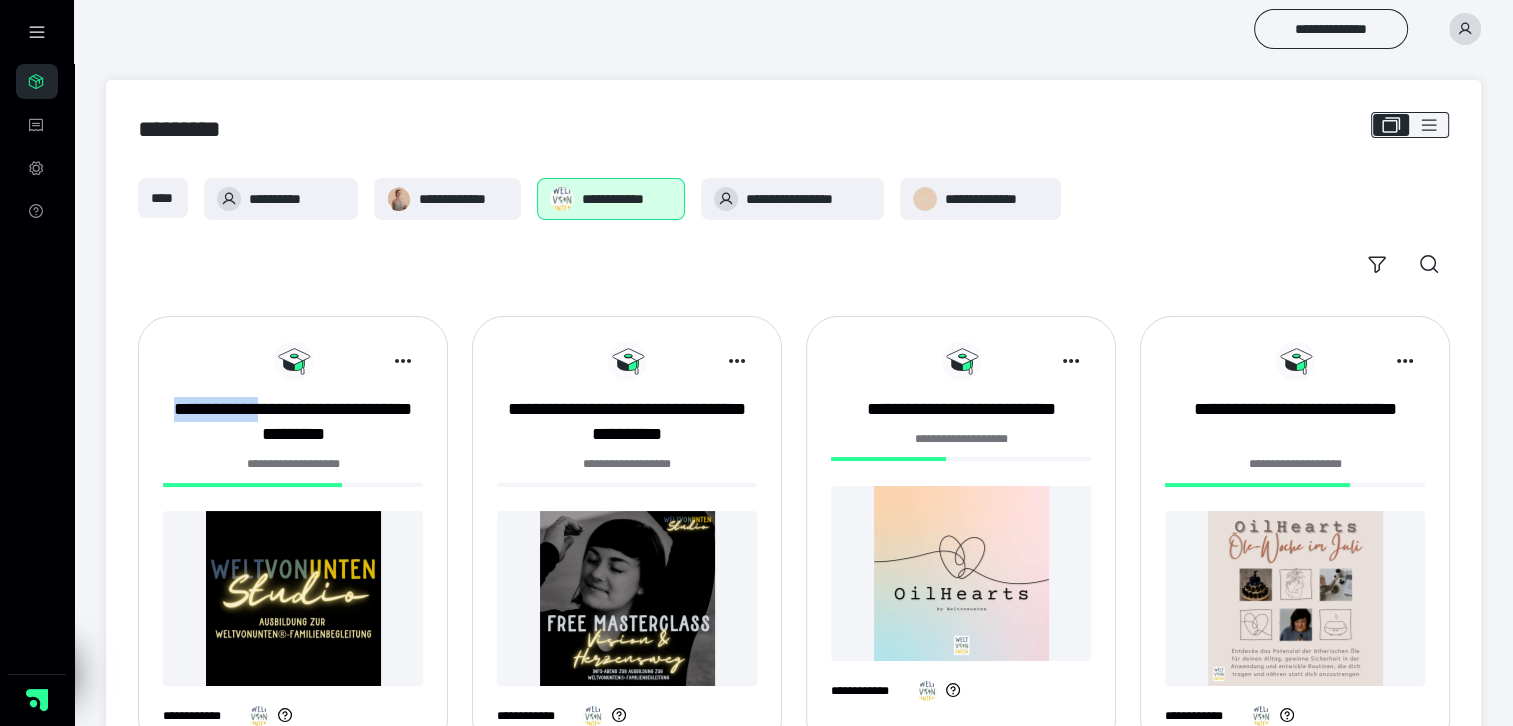 click at bounding box center (368, 361) 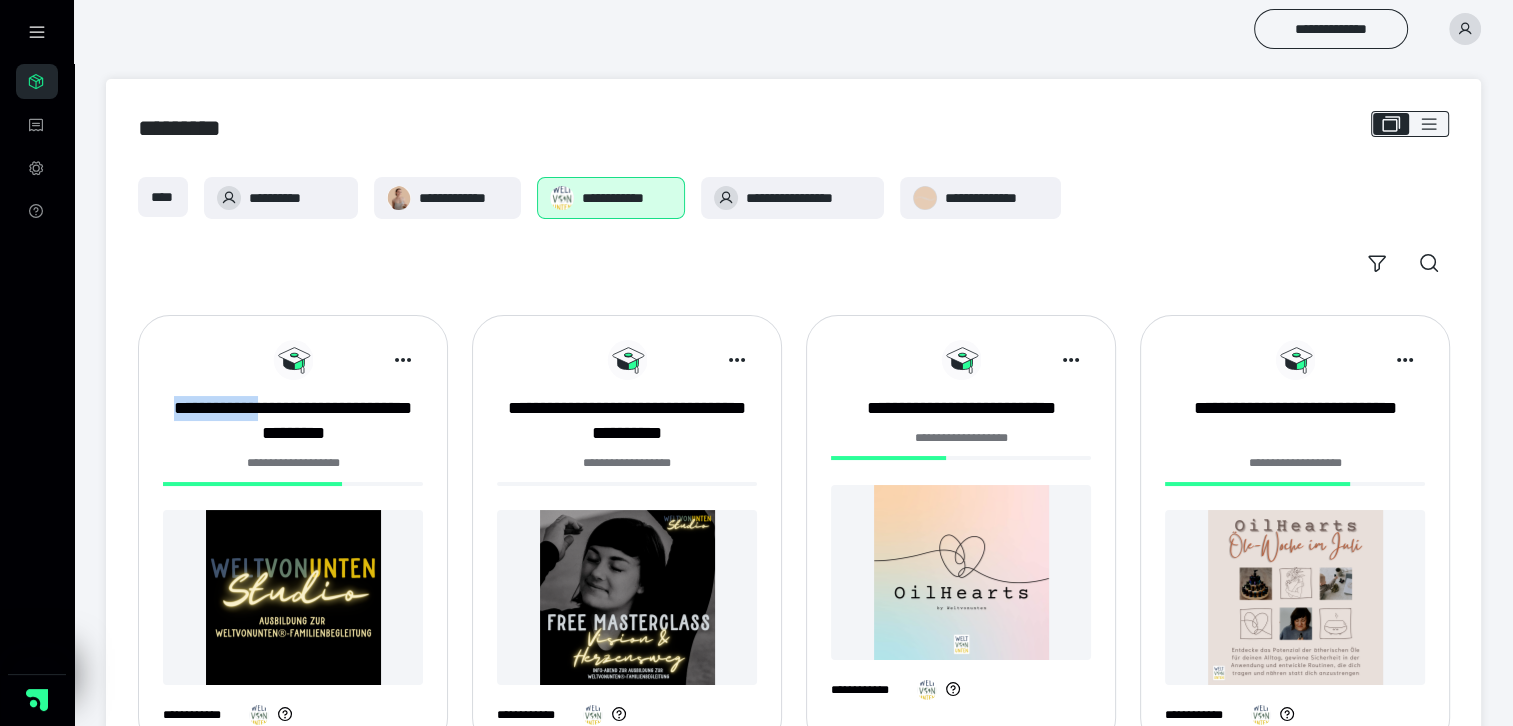 scroll, scrollTop: 0, scrollLeft: 0, axis: both 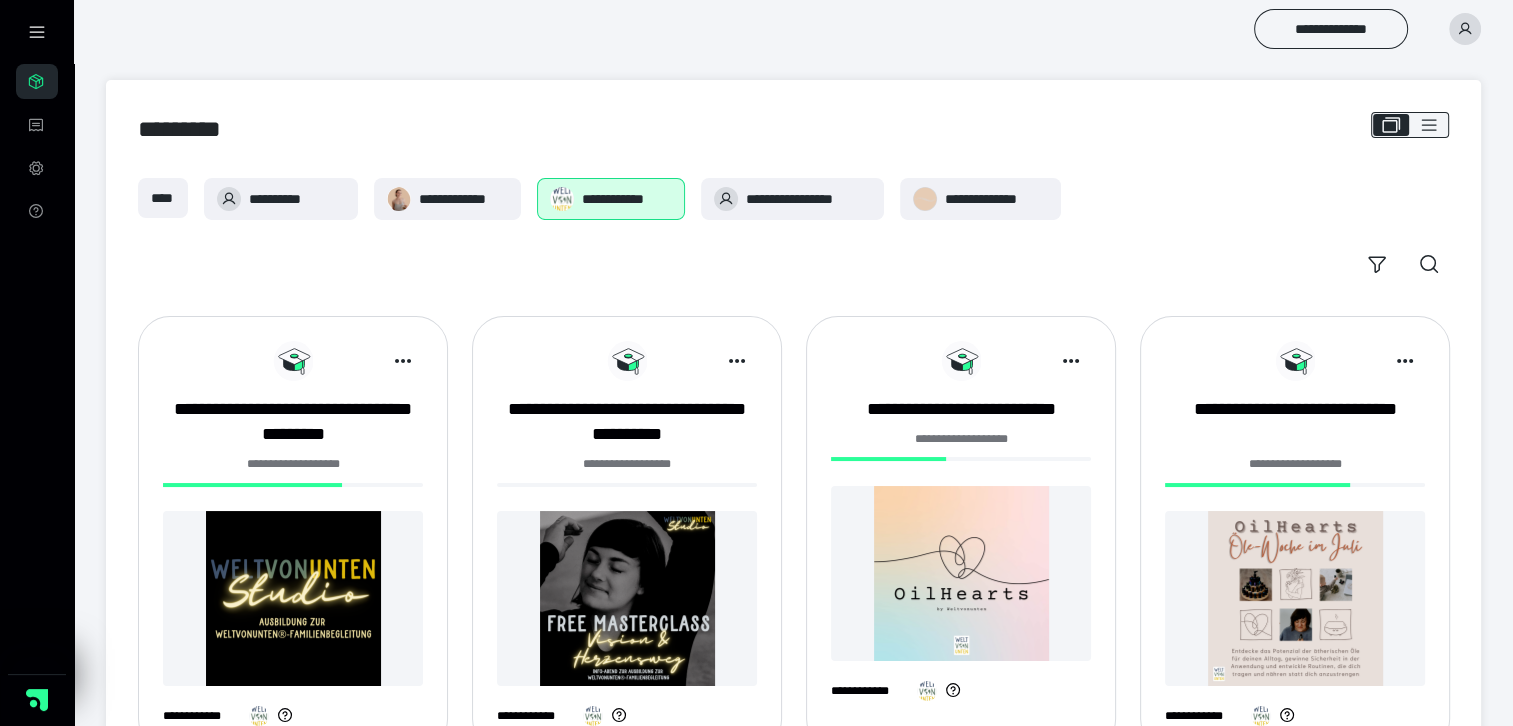 click on "**********" at bounding box center [293, 464] 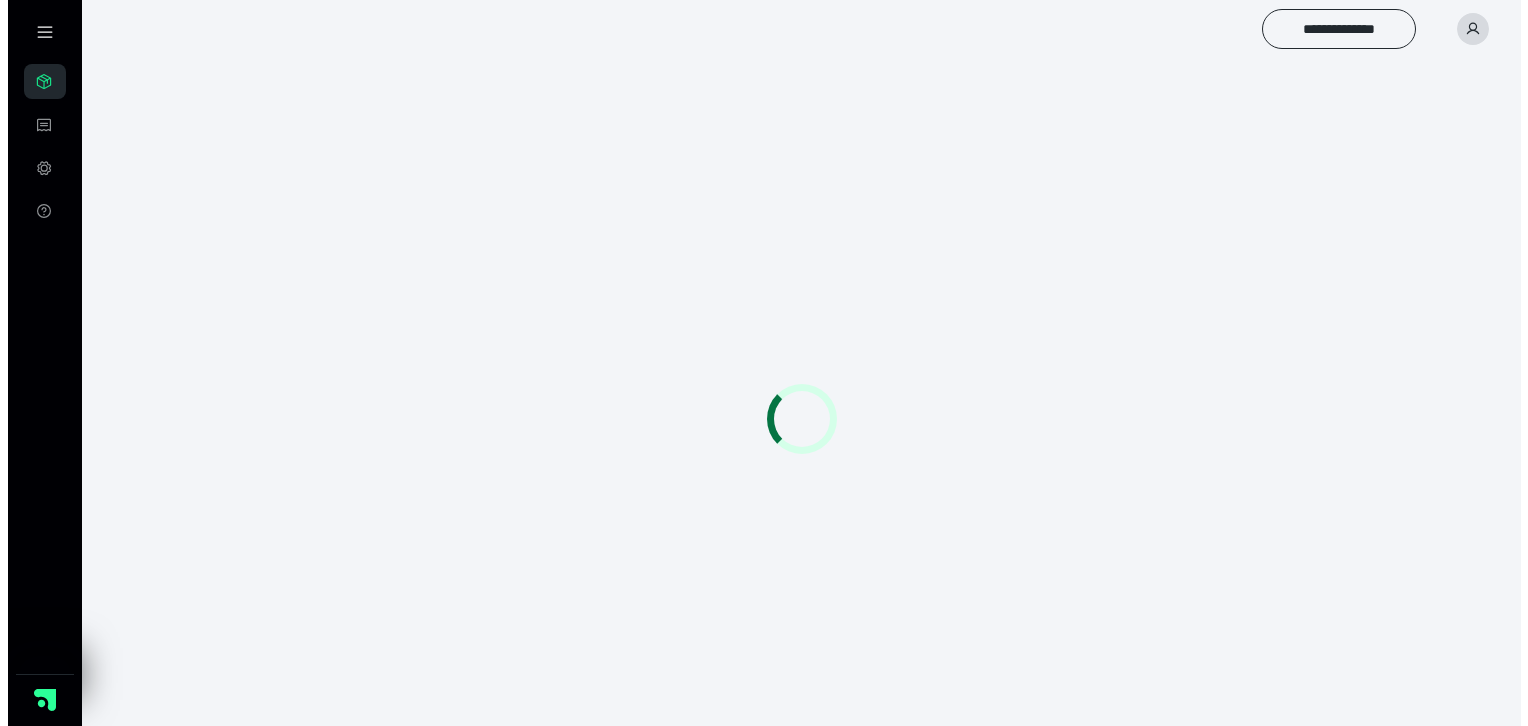 scroll, scrollTop: 0, scrollLeft: 0, axis: both 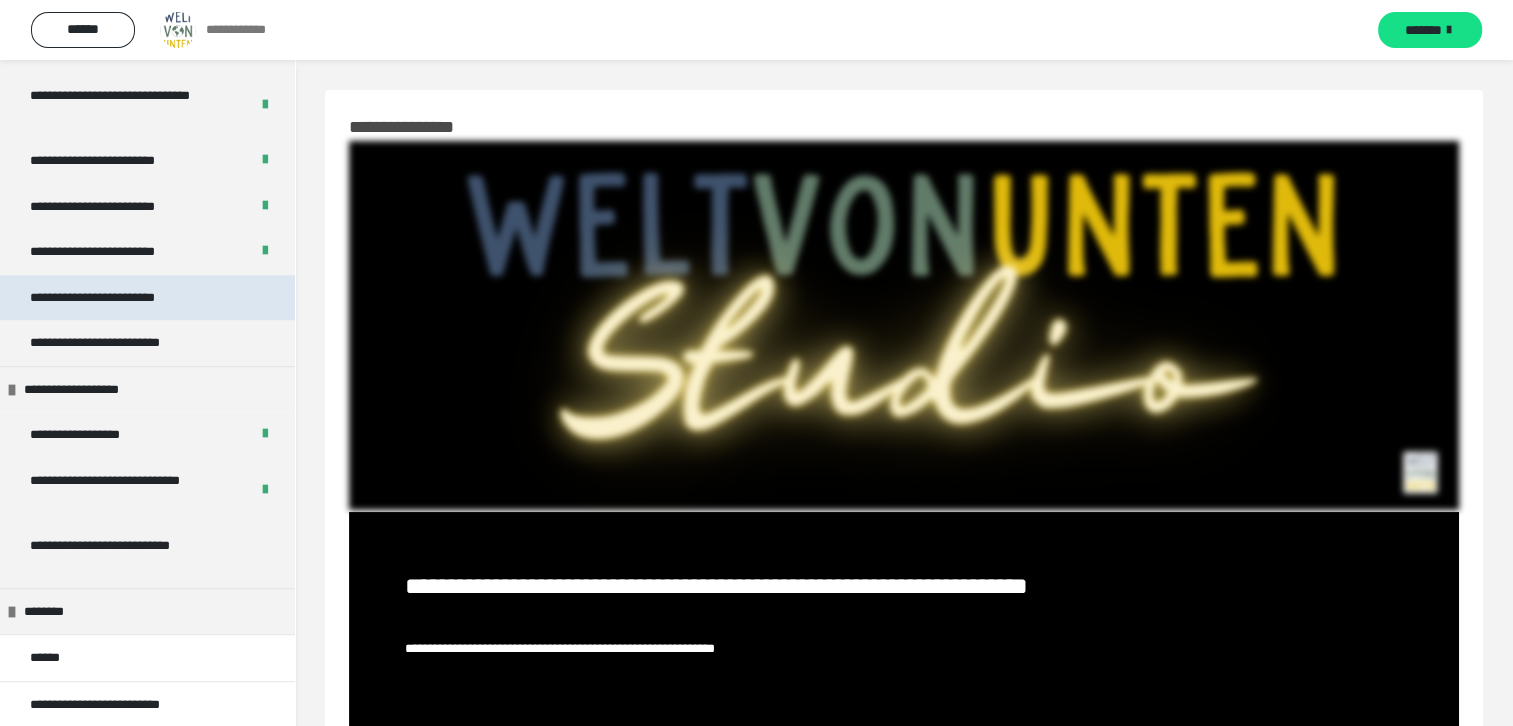 click on "**********" at bounding box center (112, 298) 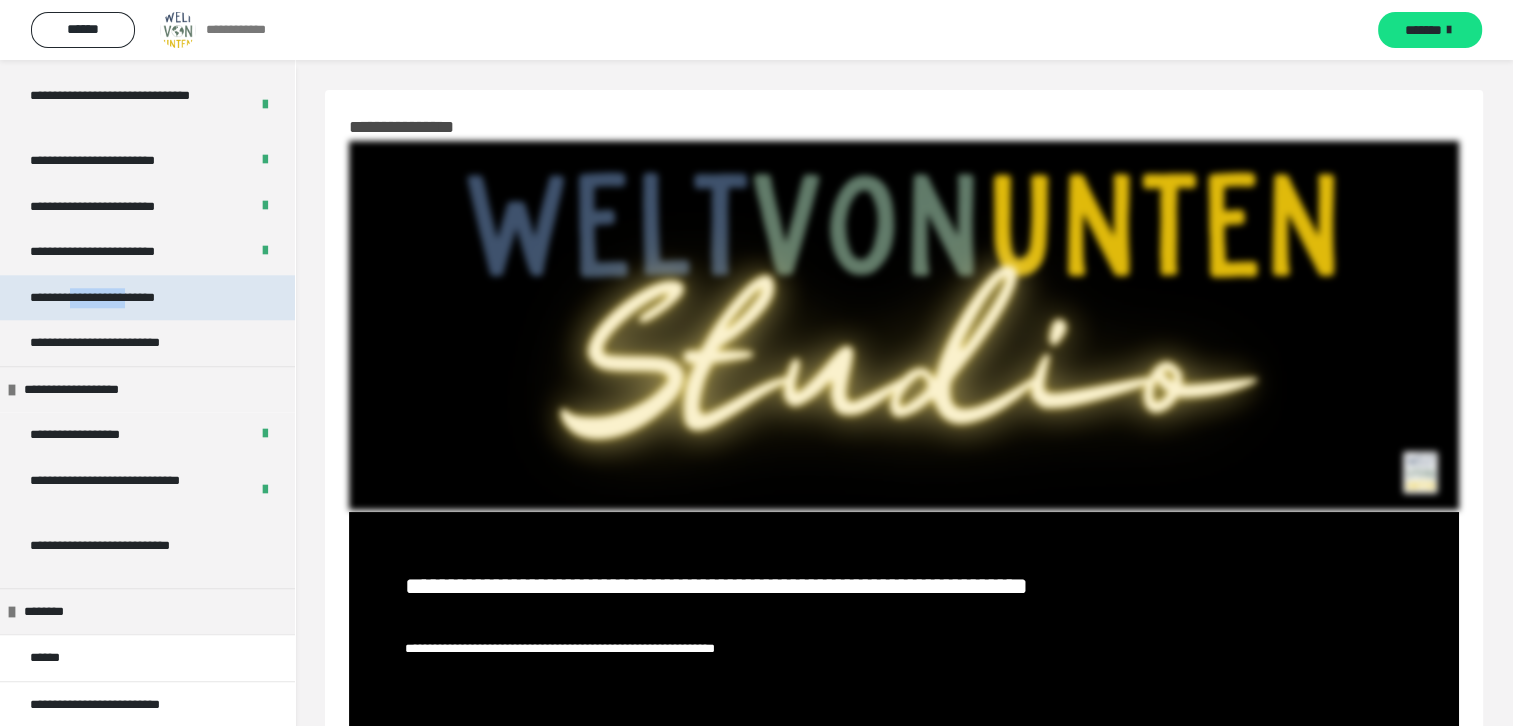 click on "**********" at bounding box center [112, 298] 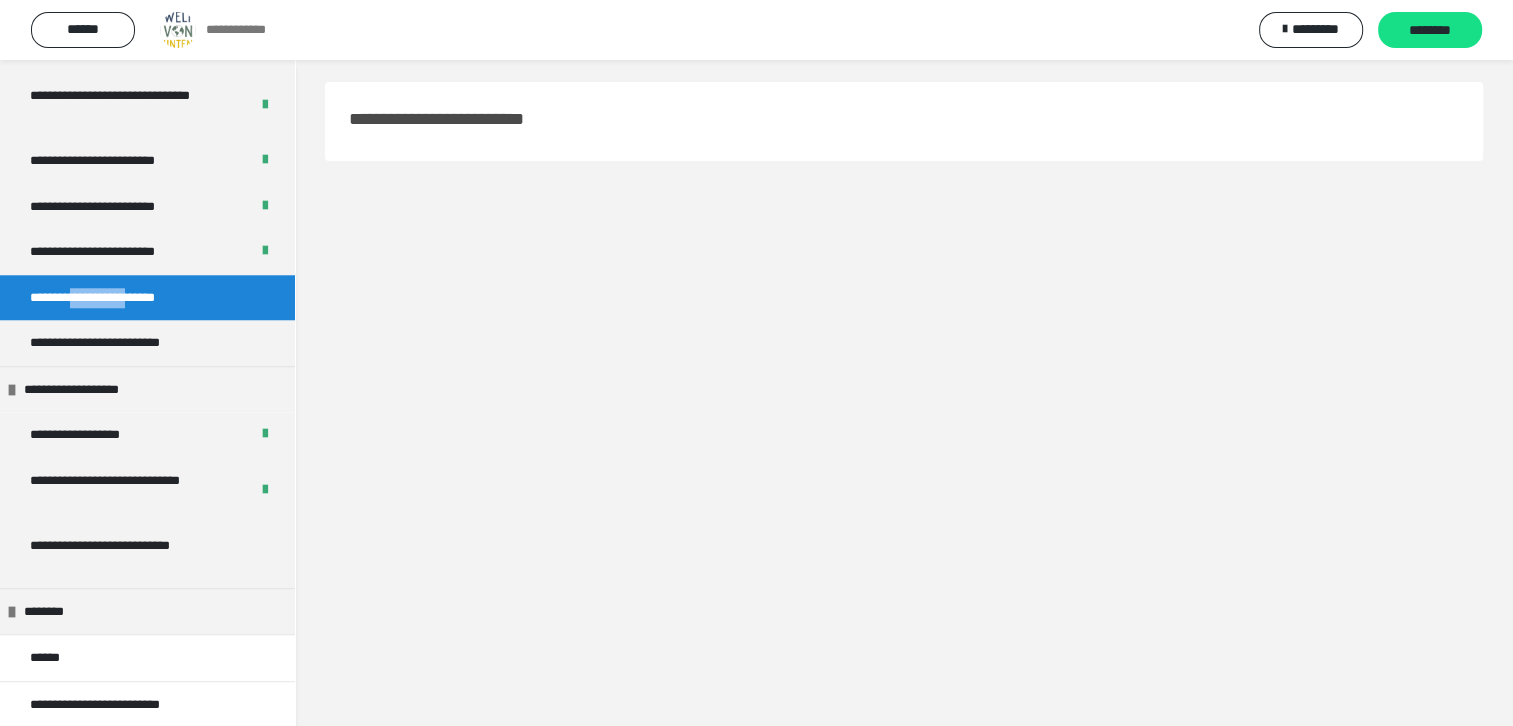 scroll, scrollTop: 0, scrollLeft: 0, axis: both 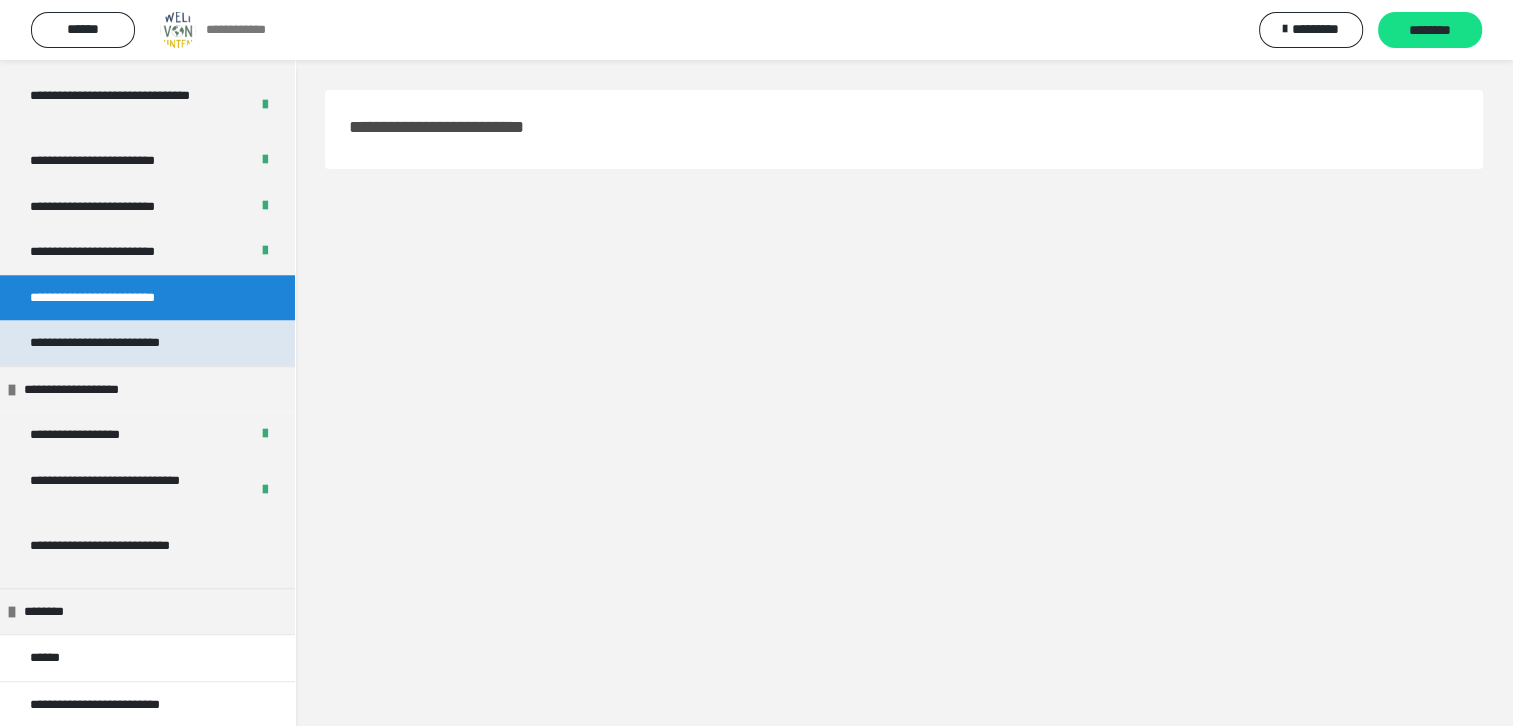 click on "**********" at bounding box center [147, 343] 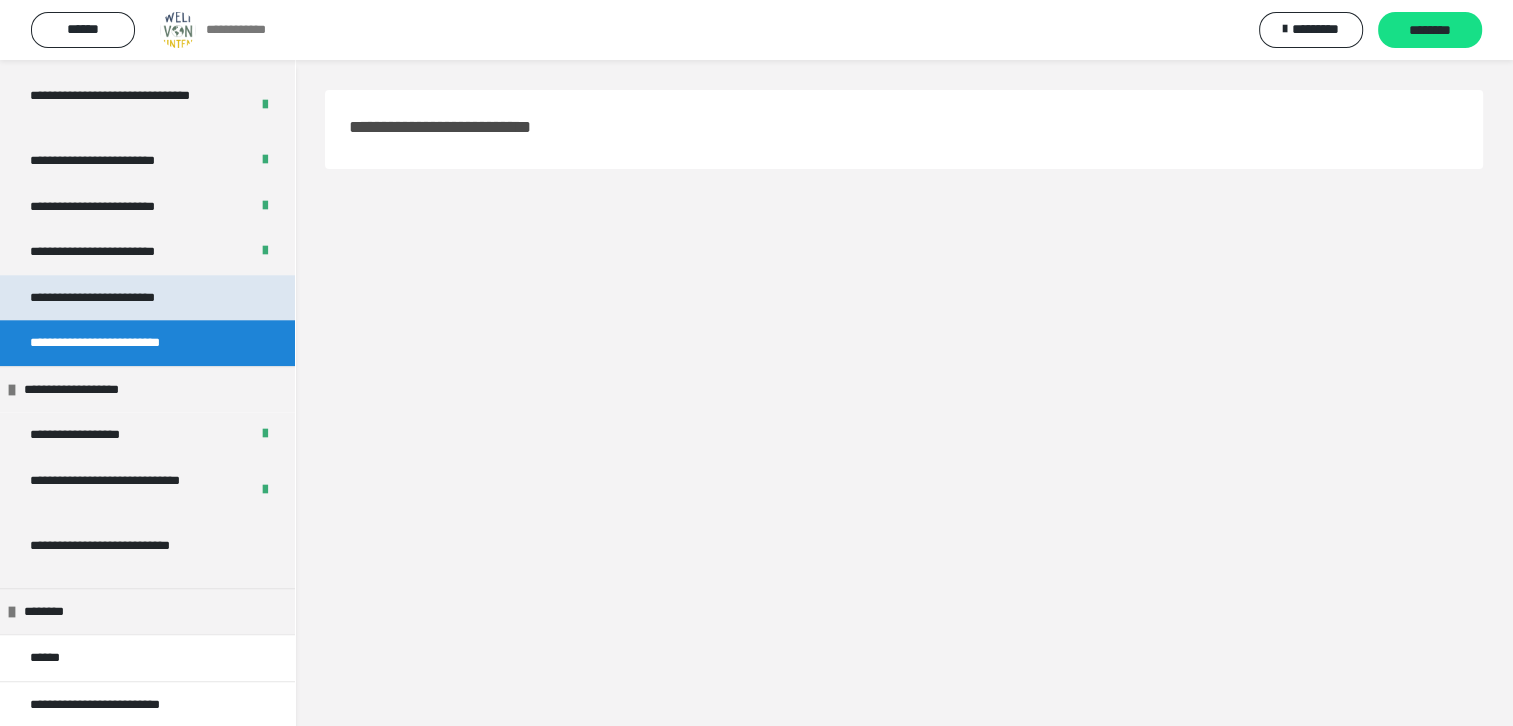 click on "**********" at bounding box center [147, 298] 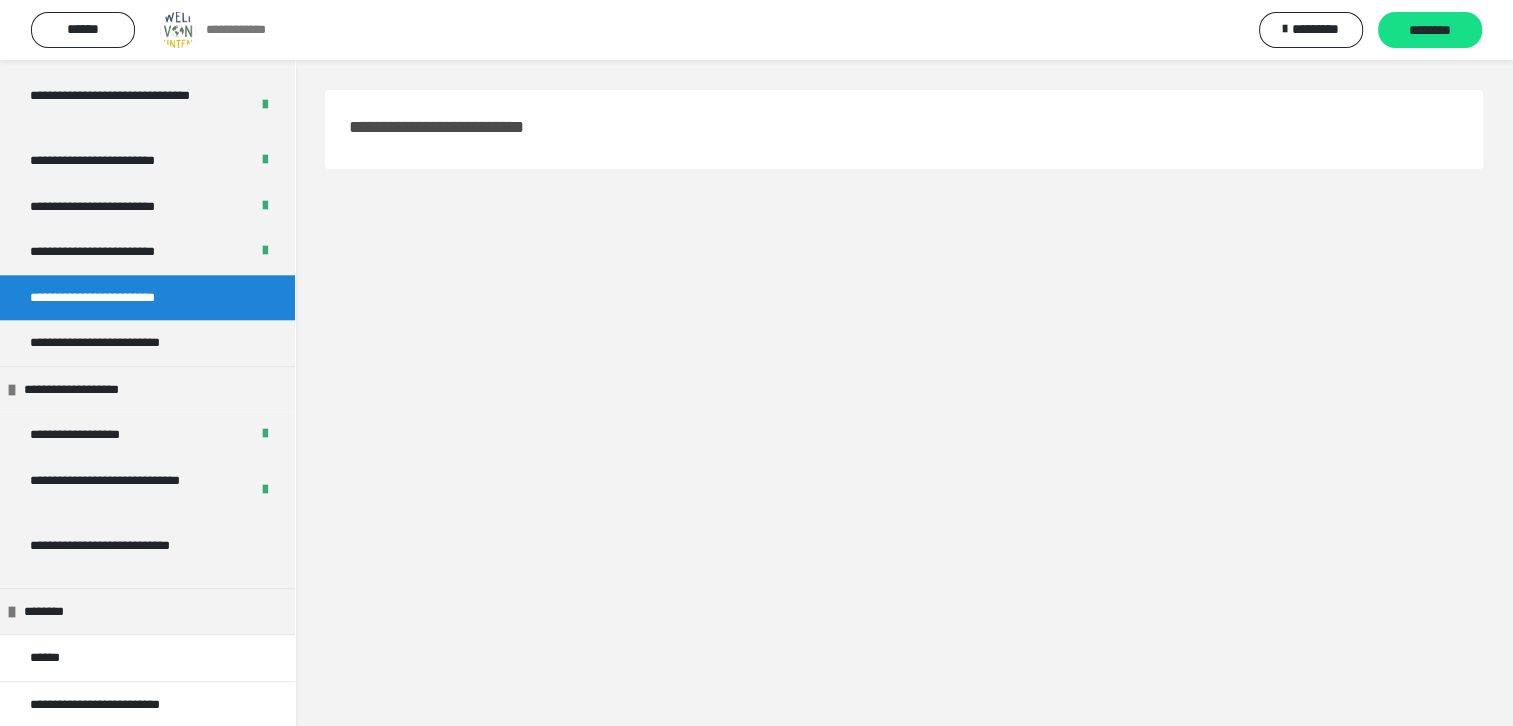 drag, startPoint x: 1011, startPoint y: 383, endPoint x: 1027, endPoint y: 396, distance: 20.615528 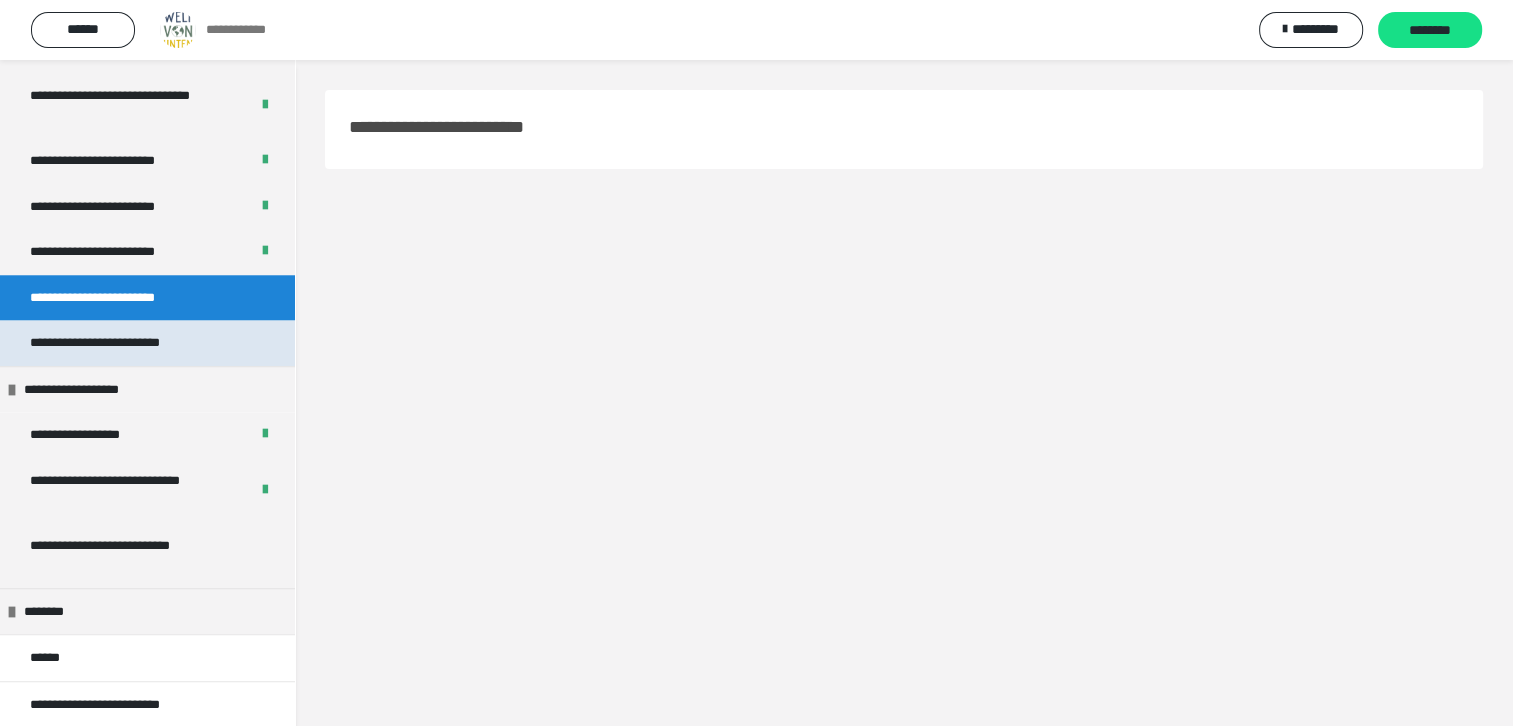 click on "**********" at bounding box center [113, 343] 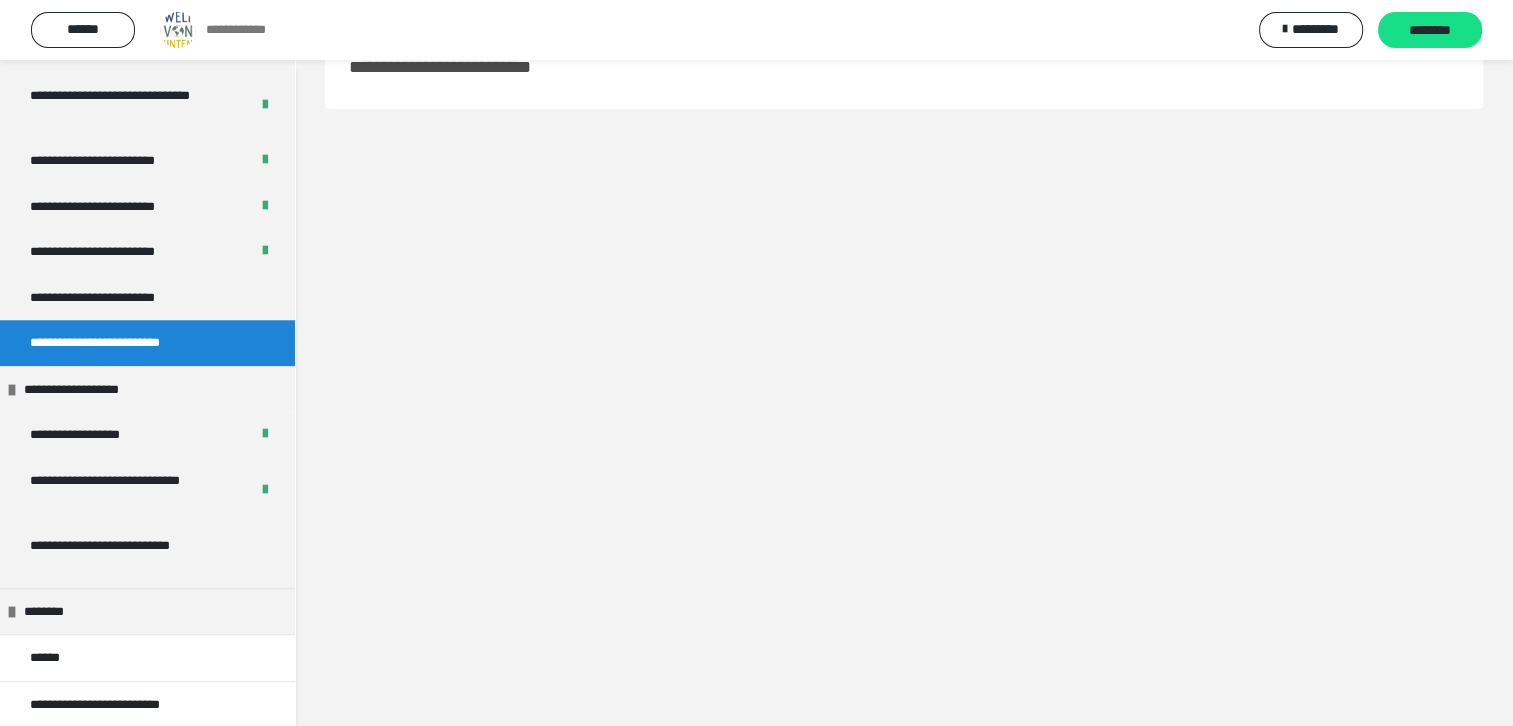 scroll, scrollTop: 0, scrollLeft: 0, axis: both 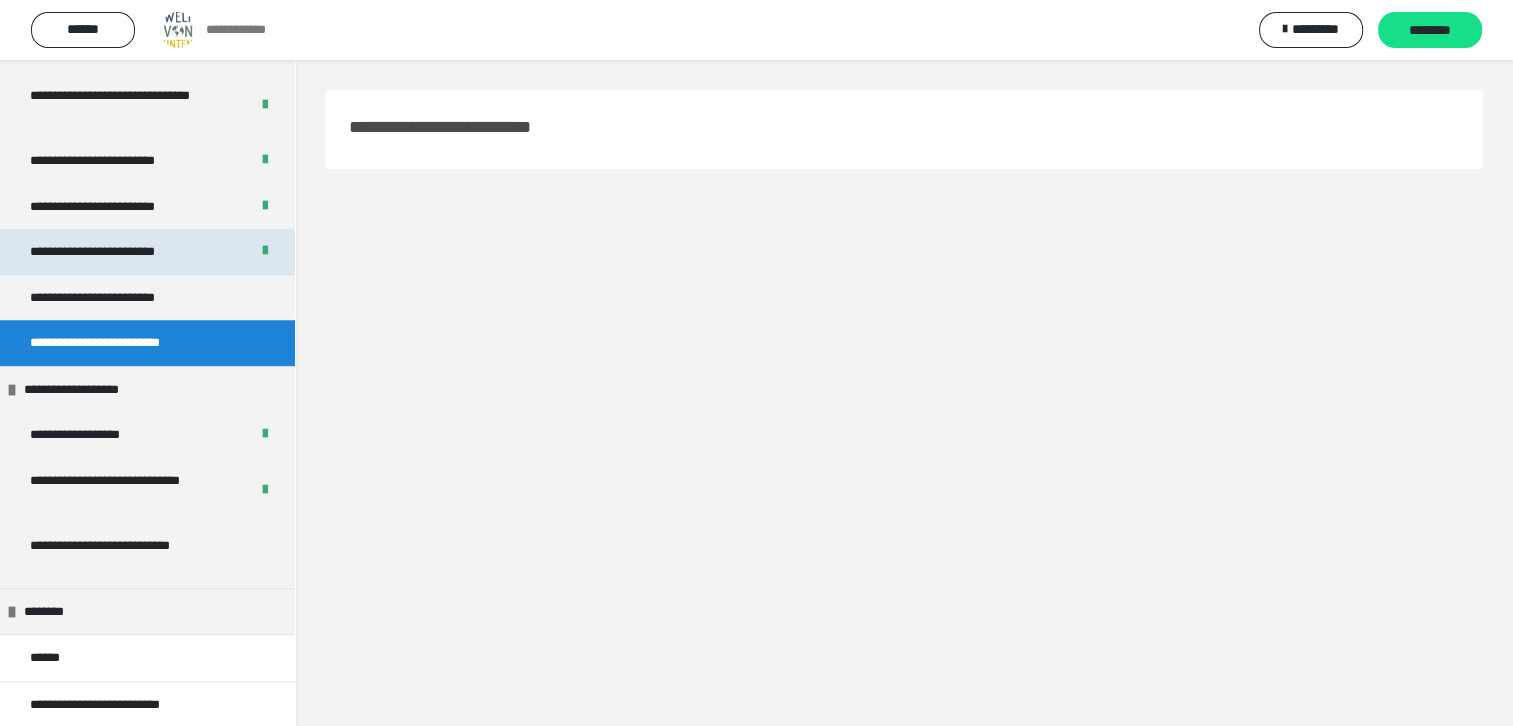 click on "**********" at bounding box center (112, 252) 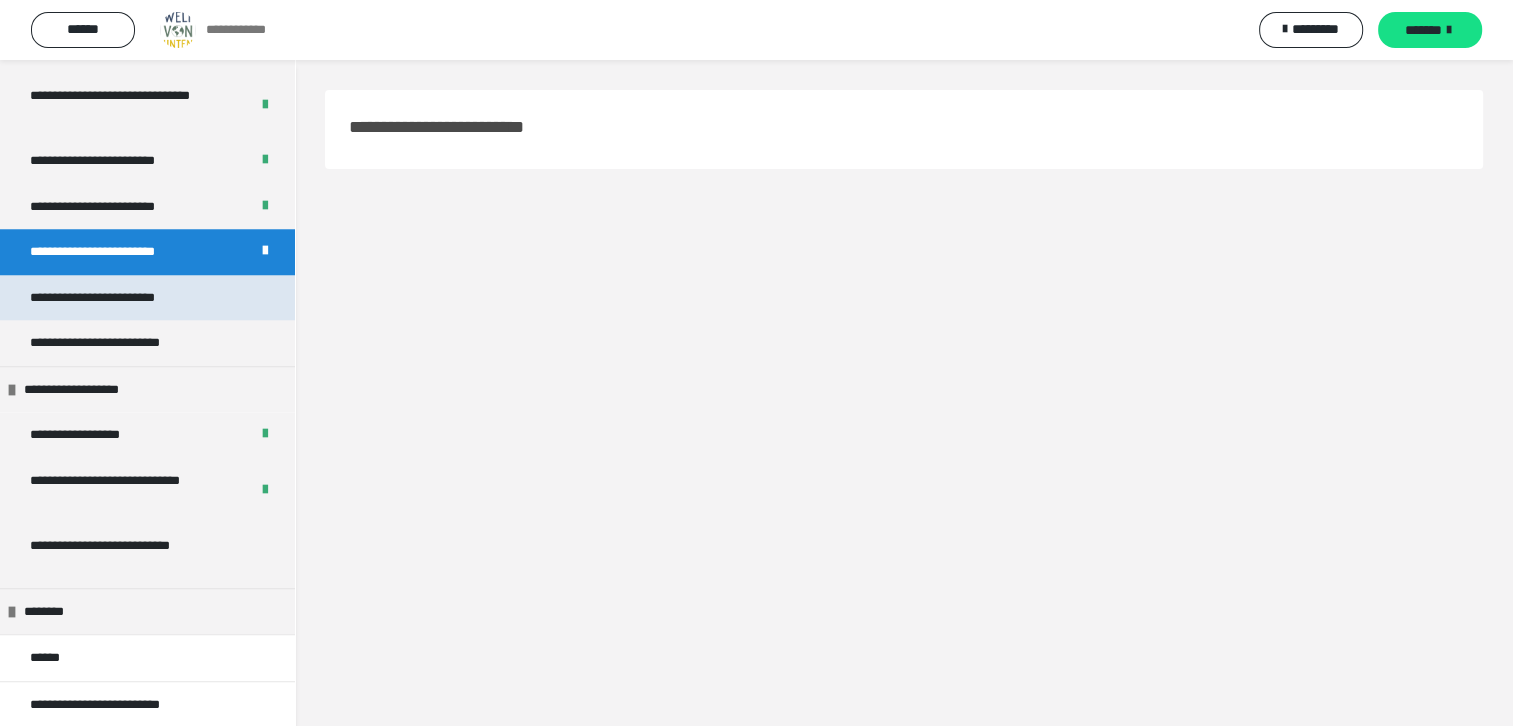 click on "**********" at bounding box center [147, 298] 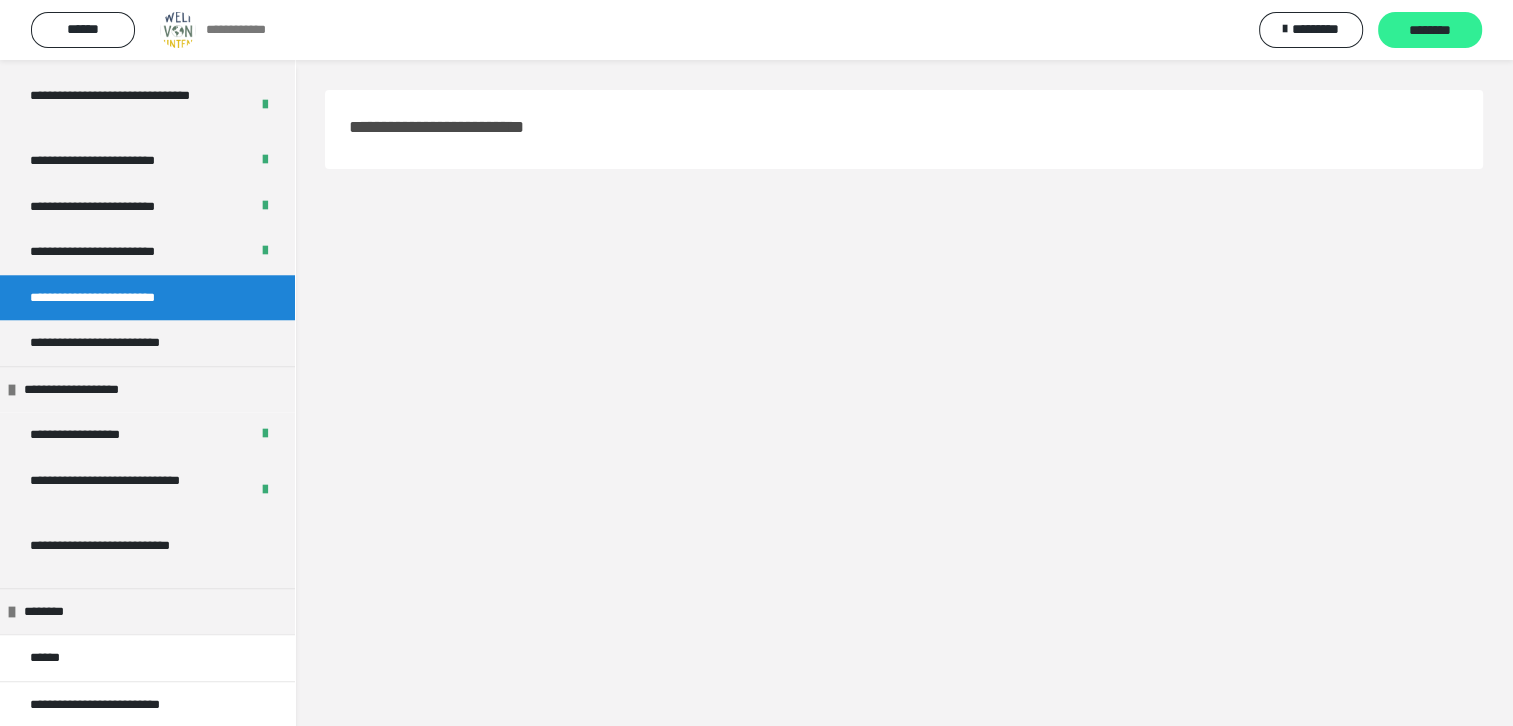 click on "********" at bounding box center [1430, 31] 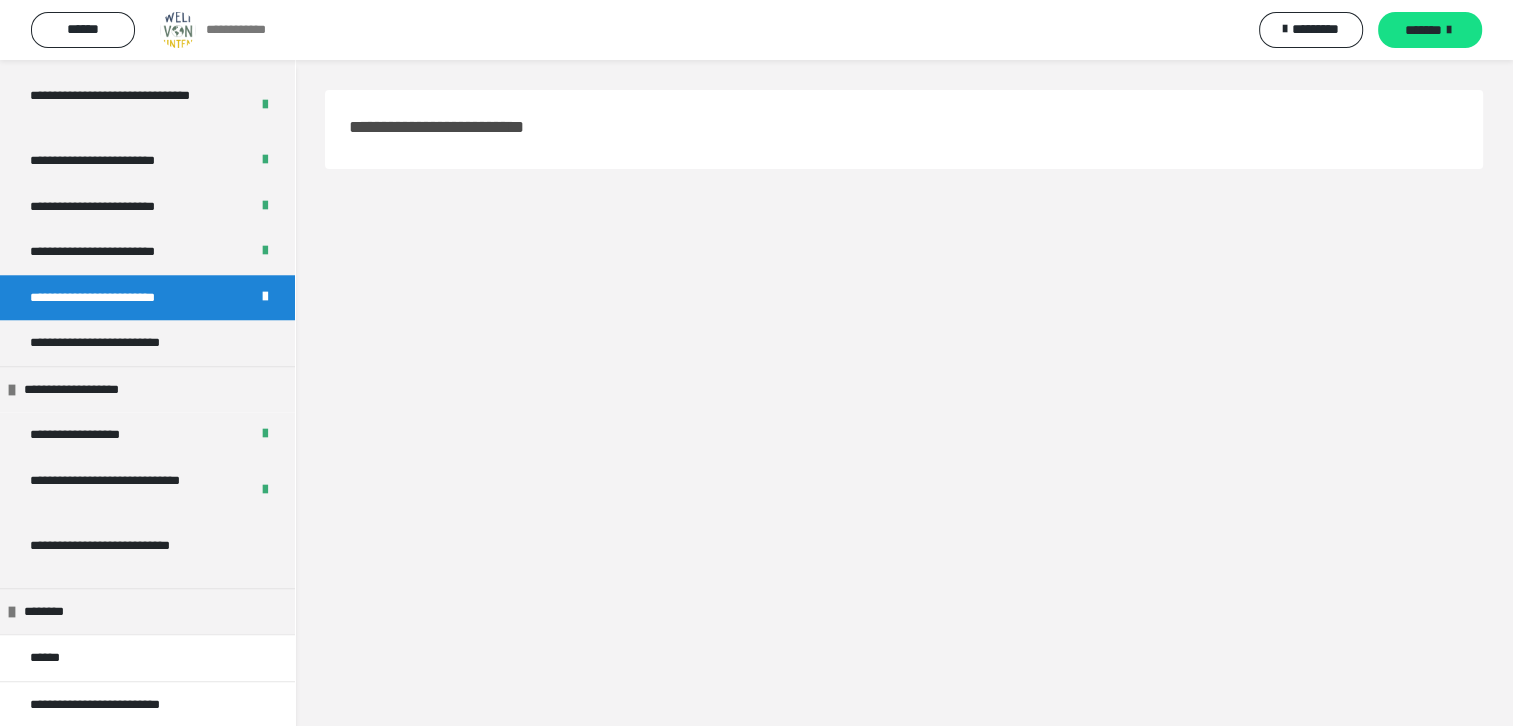 click on "*******" at bounding box center [1423, 30] 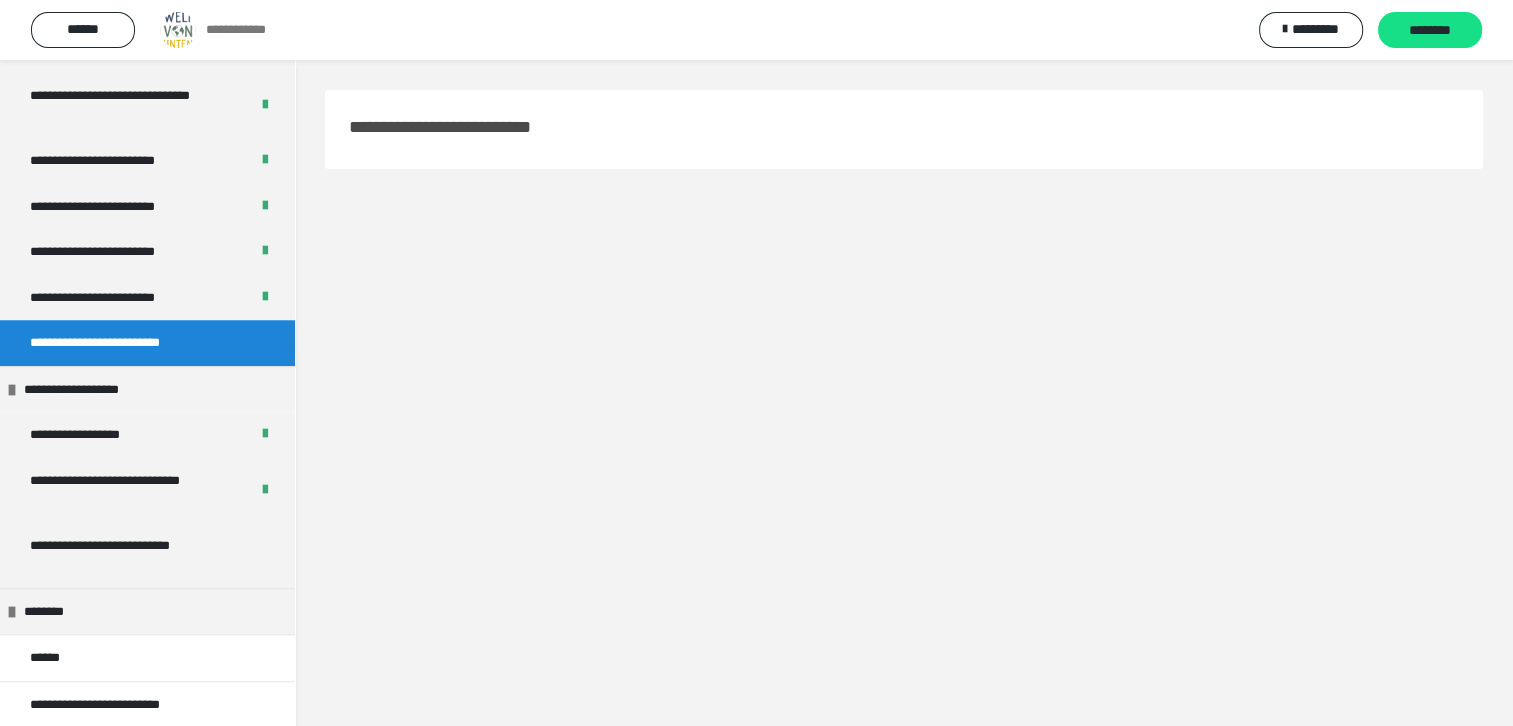 click on "********" at bounding box center [1430, 31] 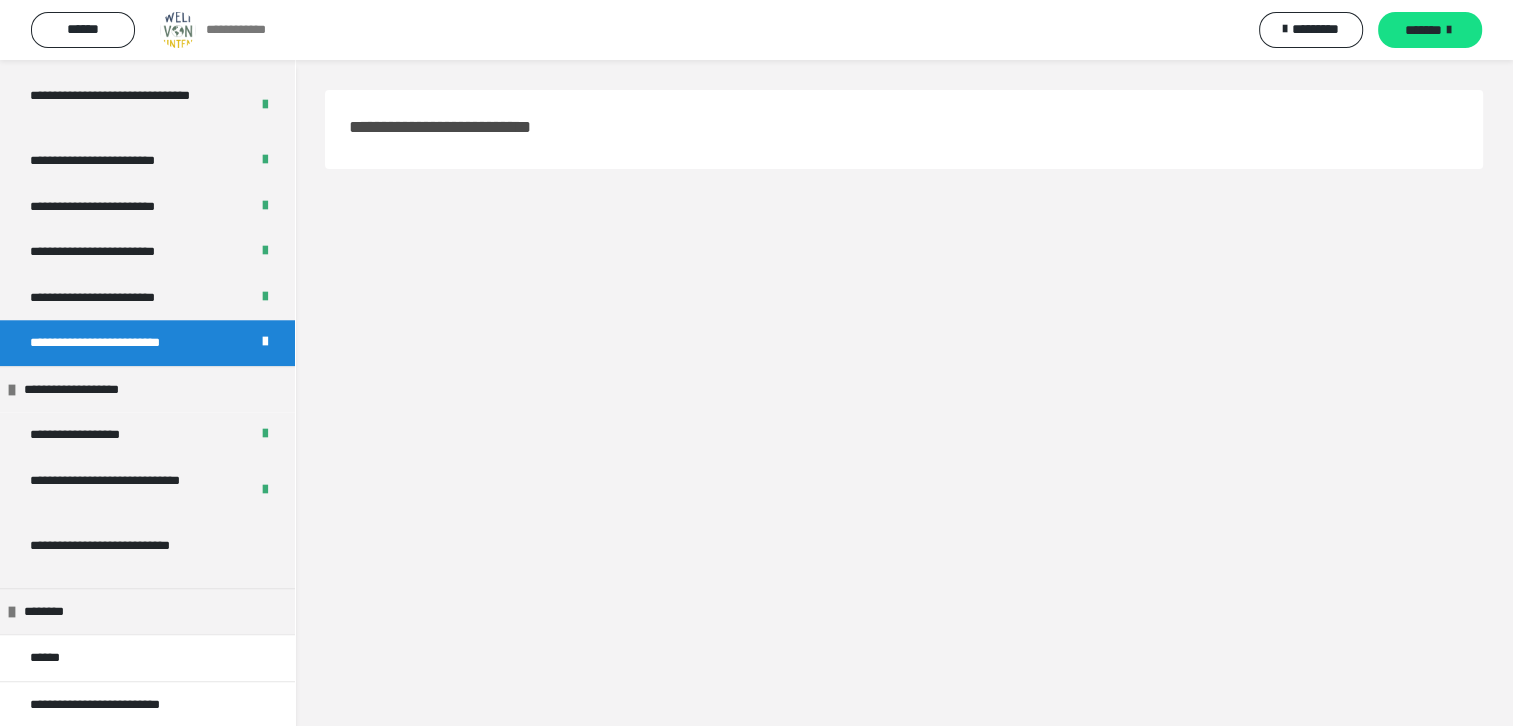 click on "*******" at bounding box center (1423, 30) 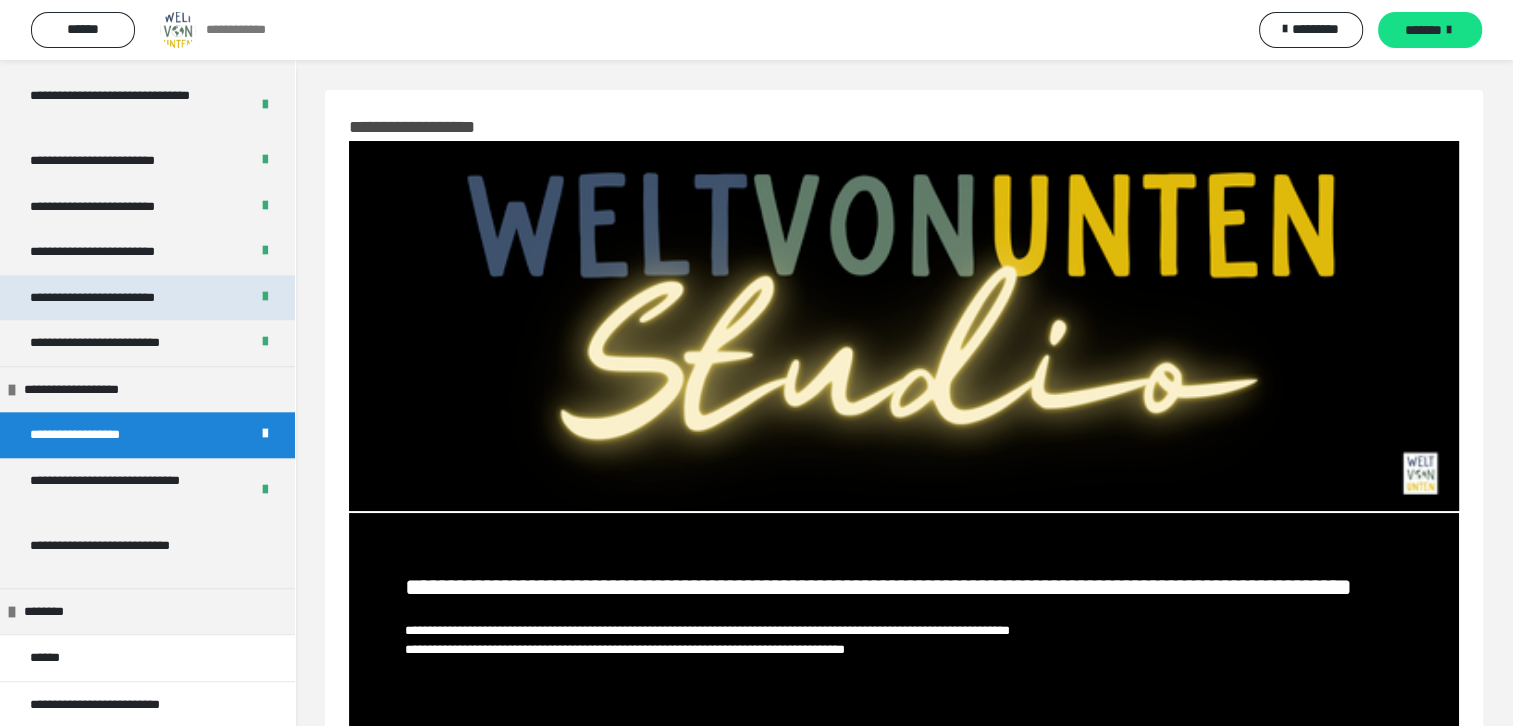click on "**********" at bounding box center (112, 298) 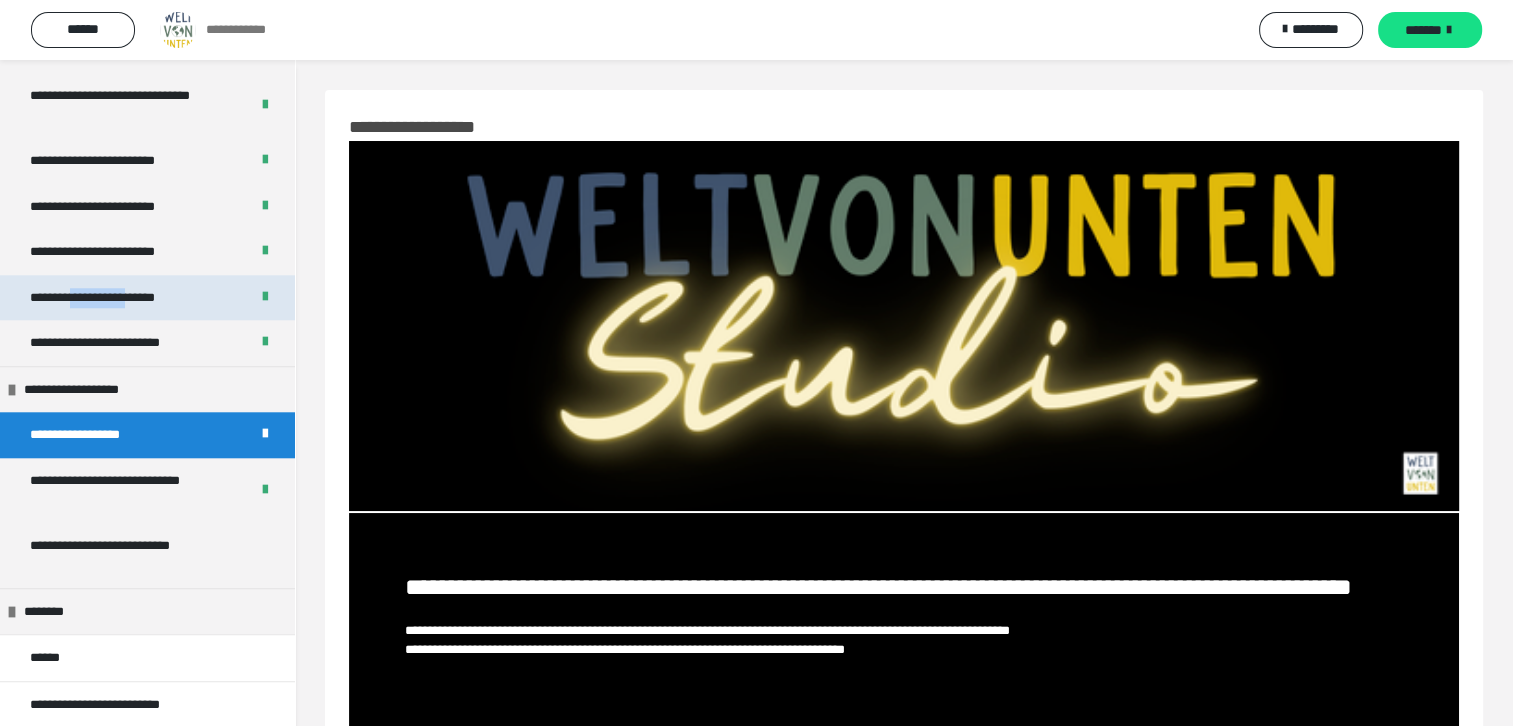 click on "**********" at bounding box center [112, 298] 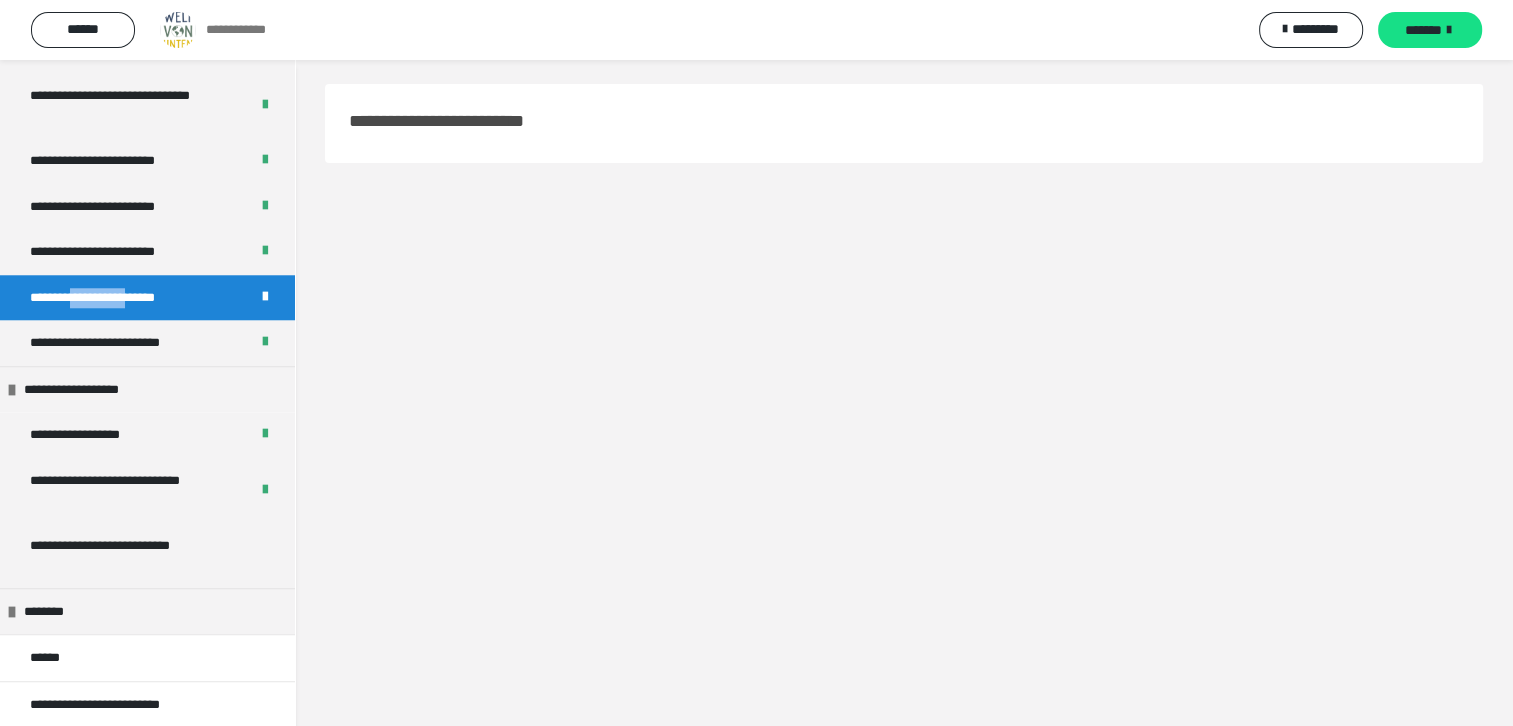 scroll, scrollTop: 0, scrollLeft: 0, axis: both 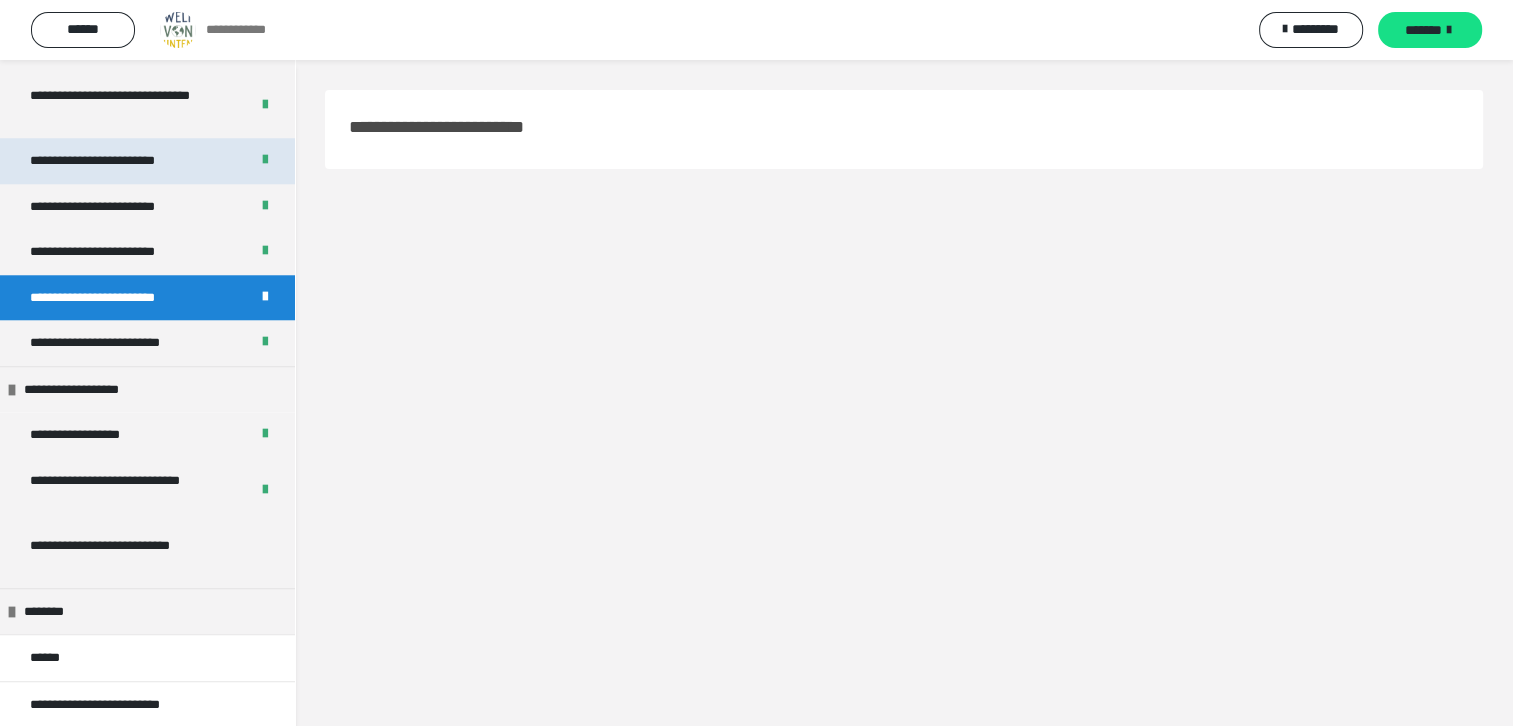 click on "**********" at bounding box center (147, 161) 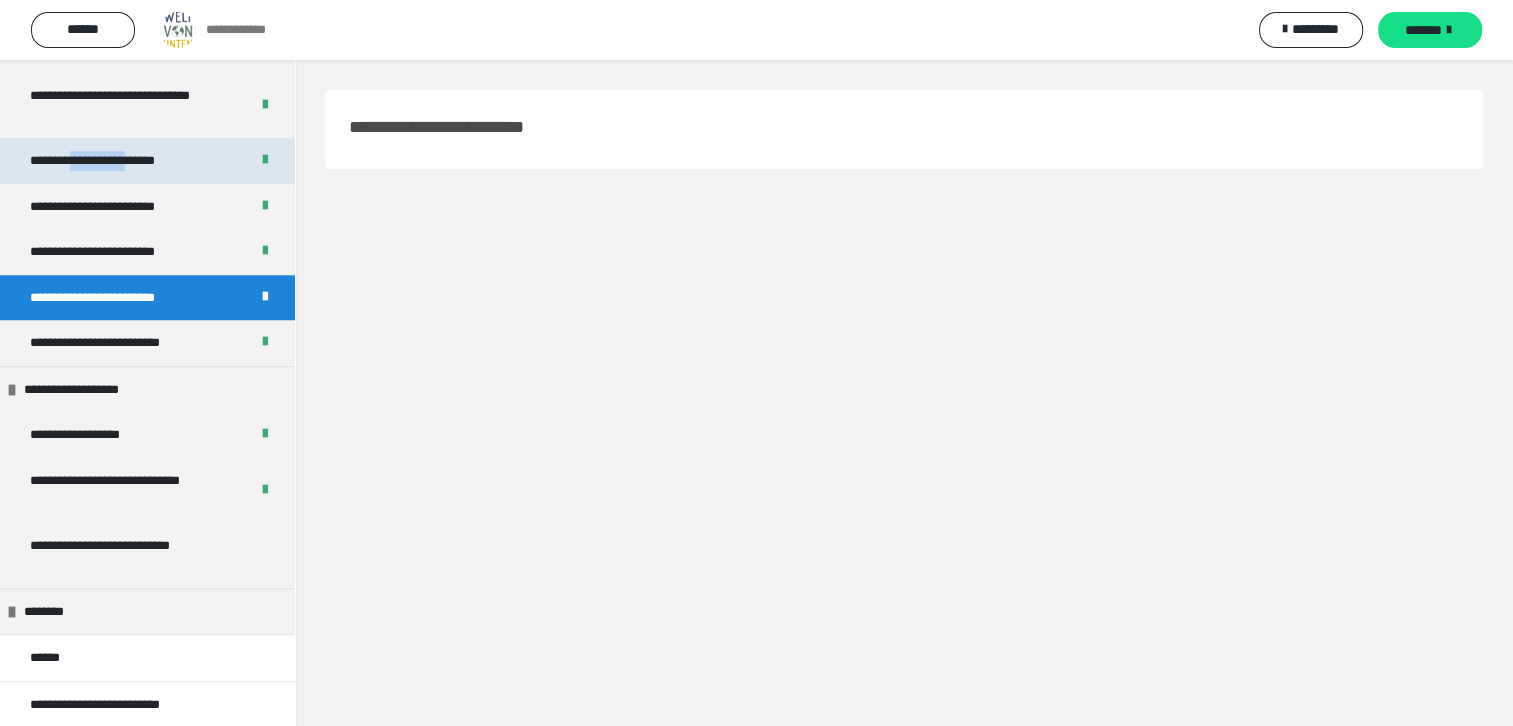 click on "**********" at bounding box center [147, 161] 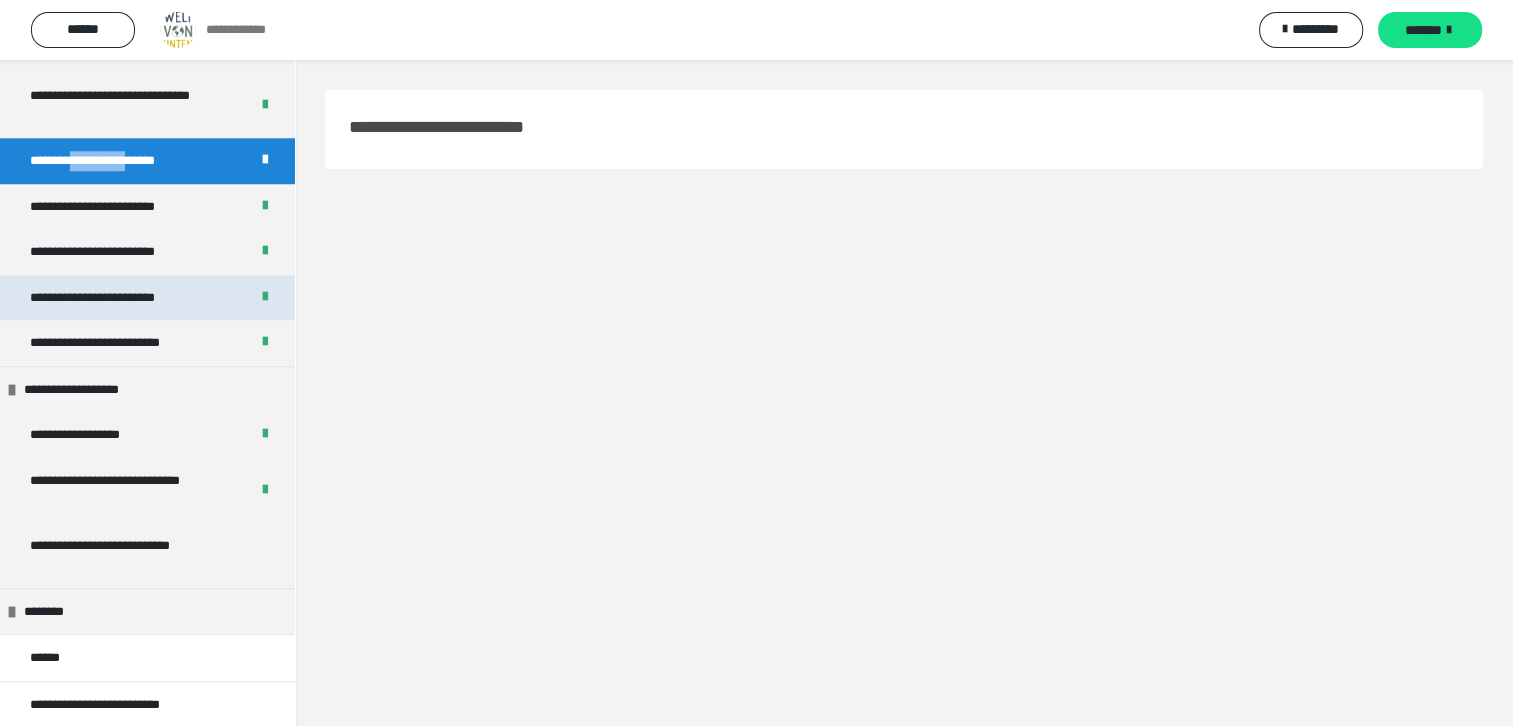 drag, startPoint x: 107, startPoint y: 177, endPoint x: 137, endPoint y: 307, distance: 133.41664 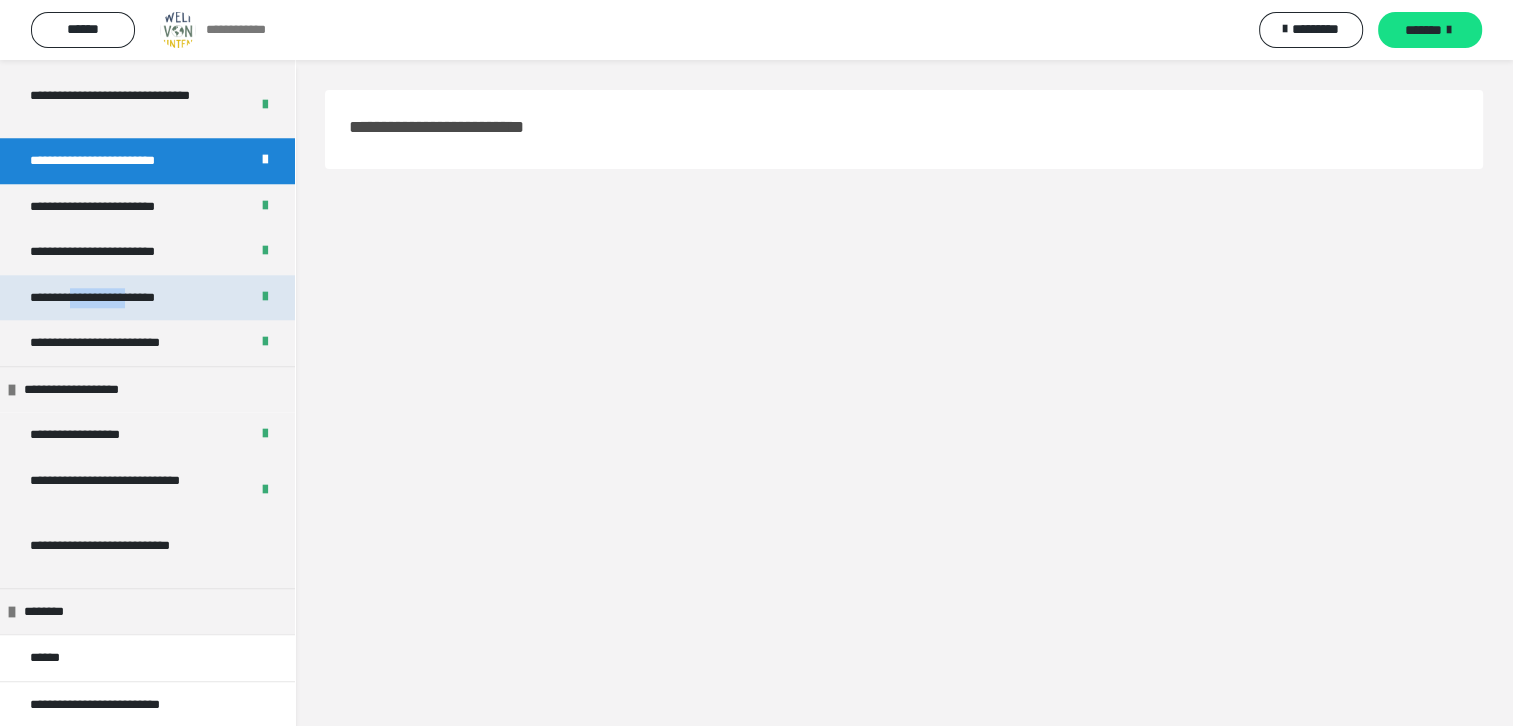 click on "**********" at bounding box center [112, 298] 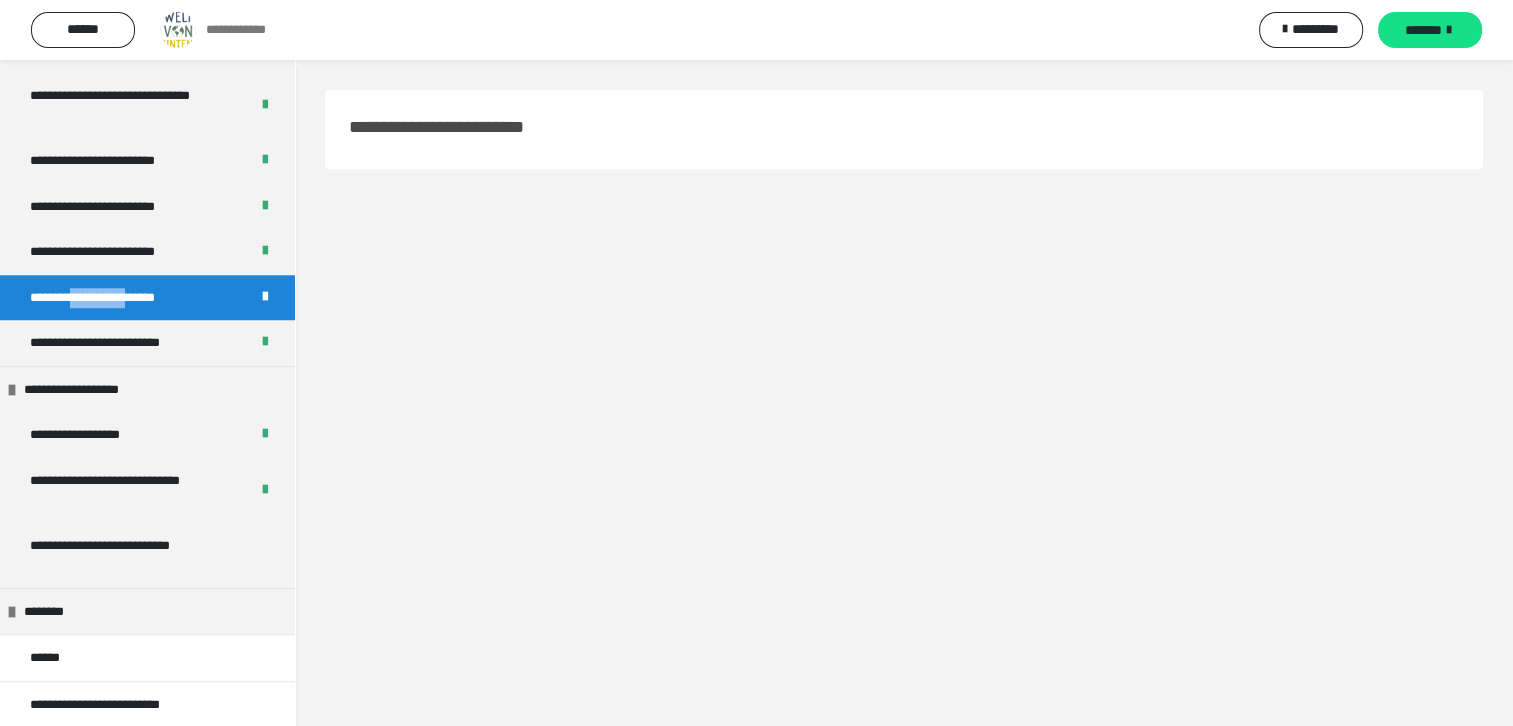 drag, startPoint x: 137, startPoint y: 307, endPoint x: 115, endPoint y: 48, distance: 259.93268 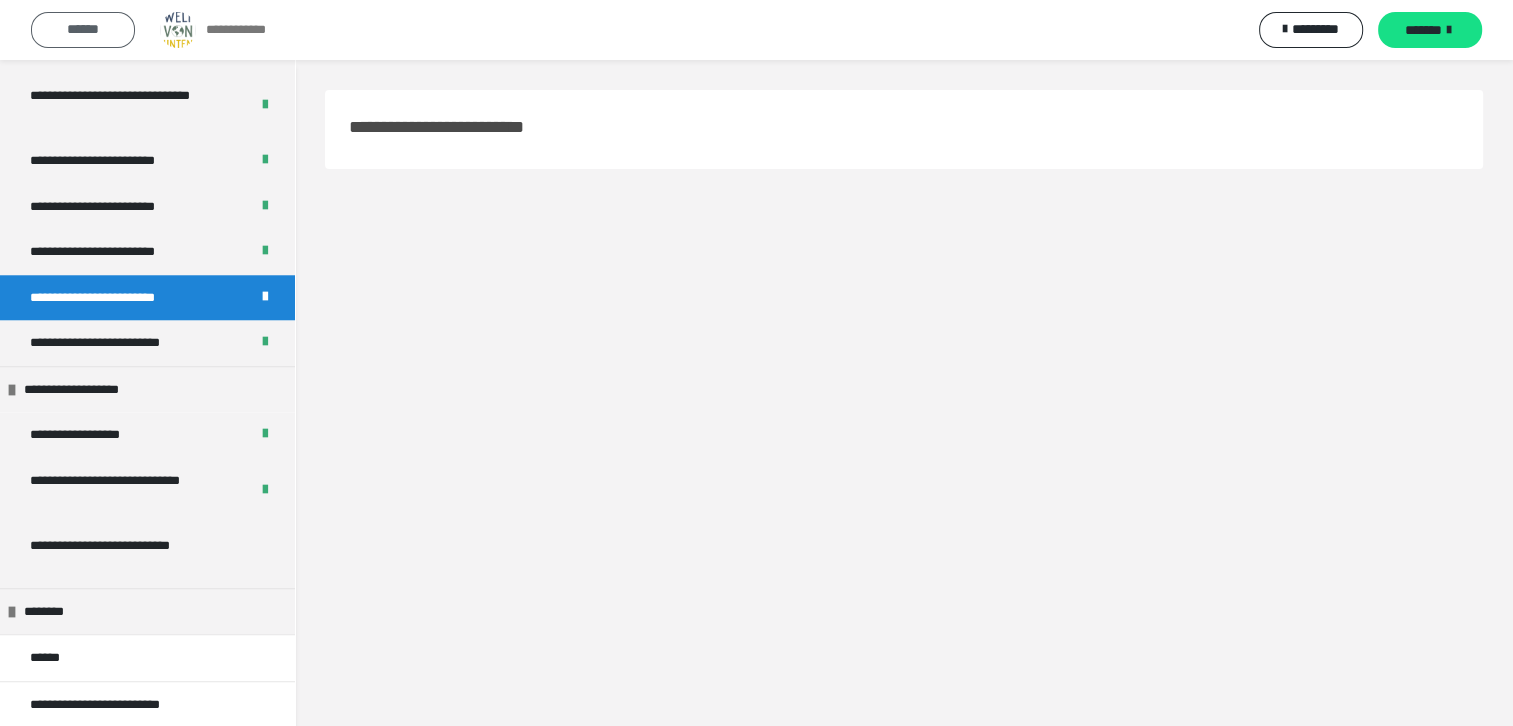 click on "******" at bounding box center (83, 29) 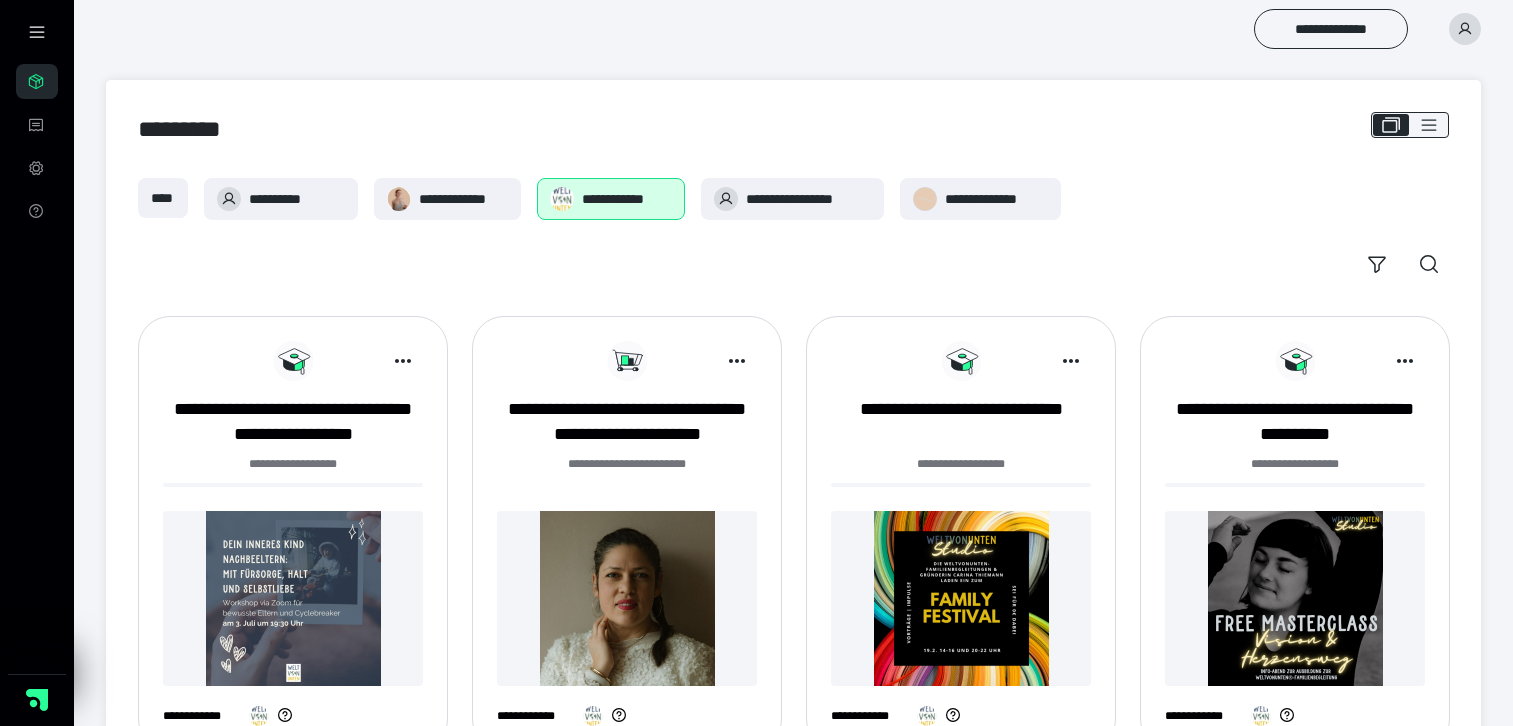 scroll, scrollTop: 0, scrollLeft: 0, axis: both 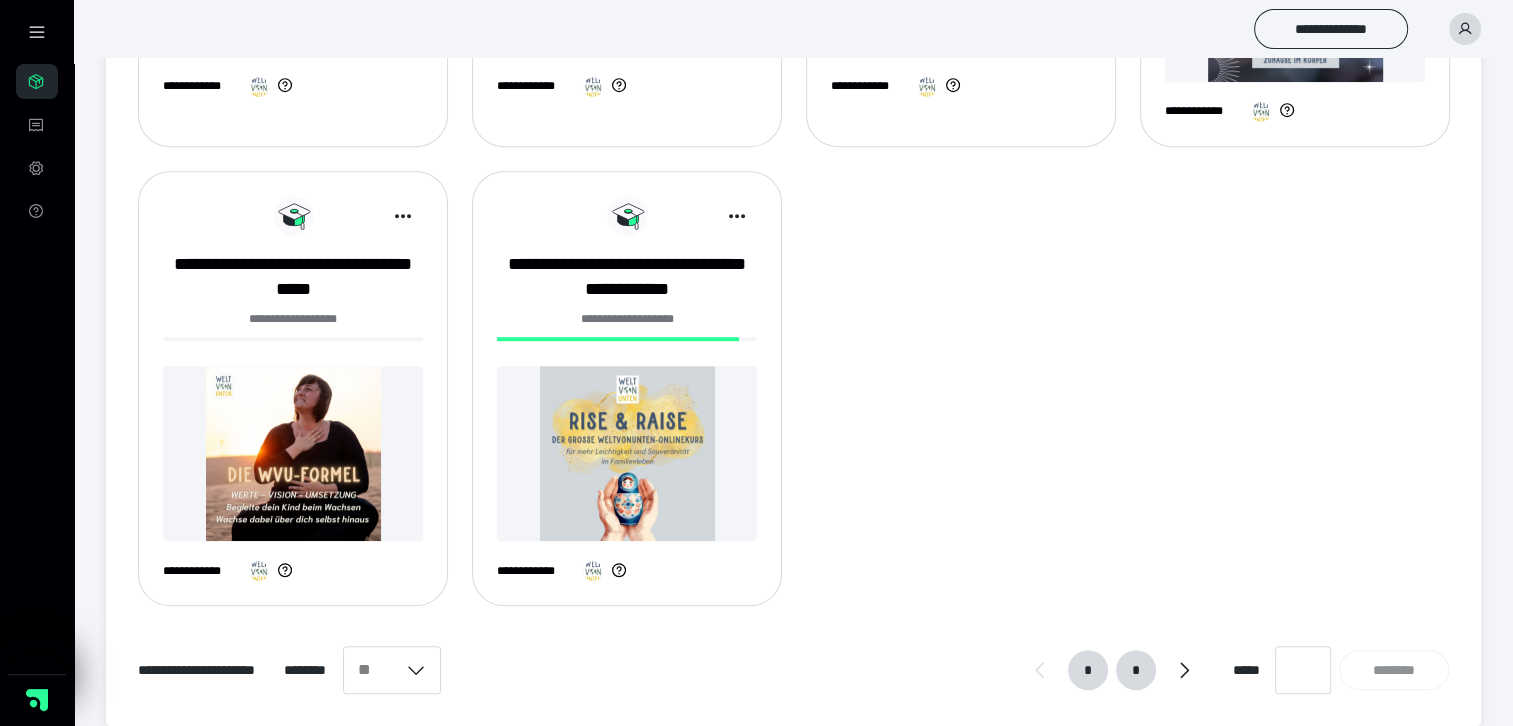 click on "*" at bounding box center (1136, 670) 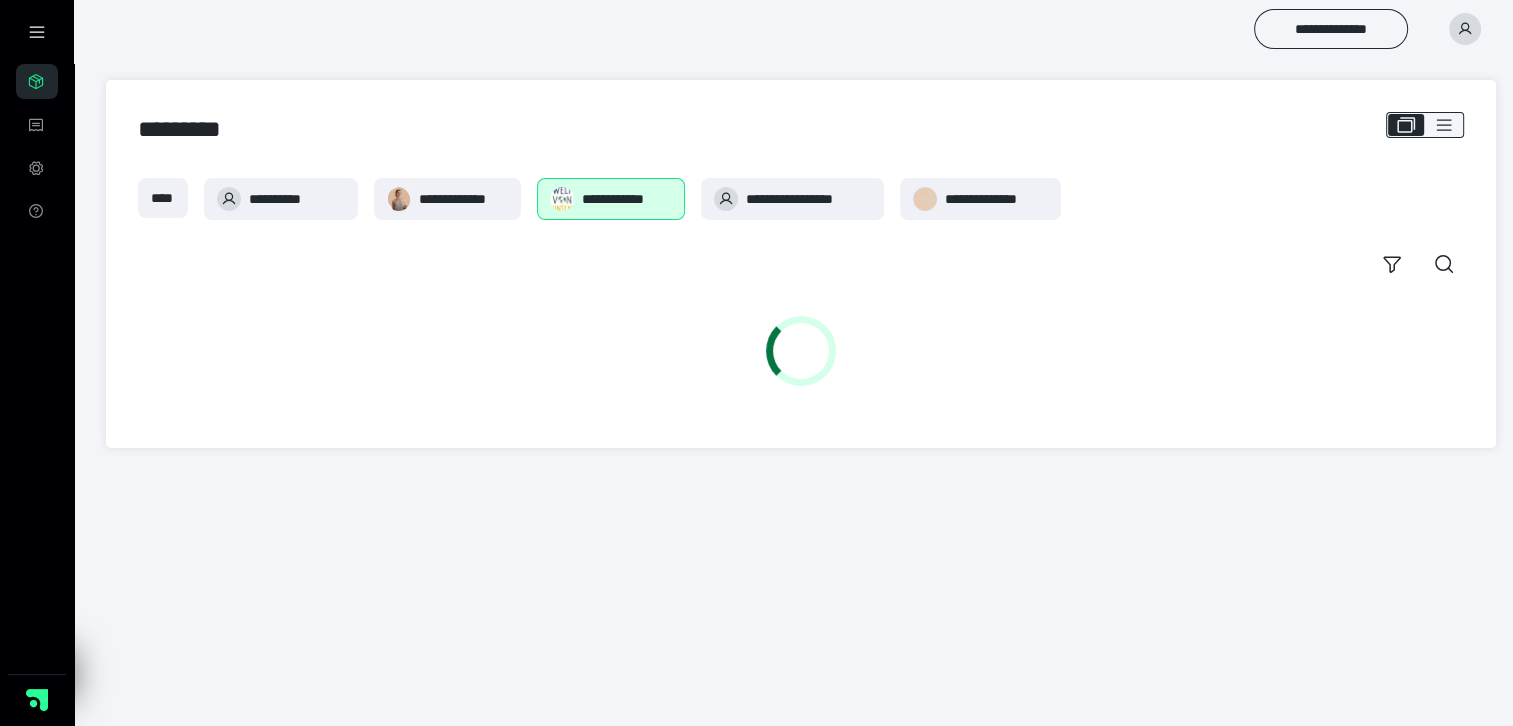 scroll, scrollTop: 0, scrollLeft: 0, axis: both 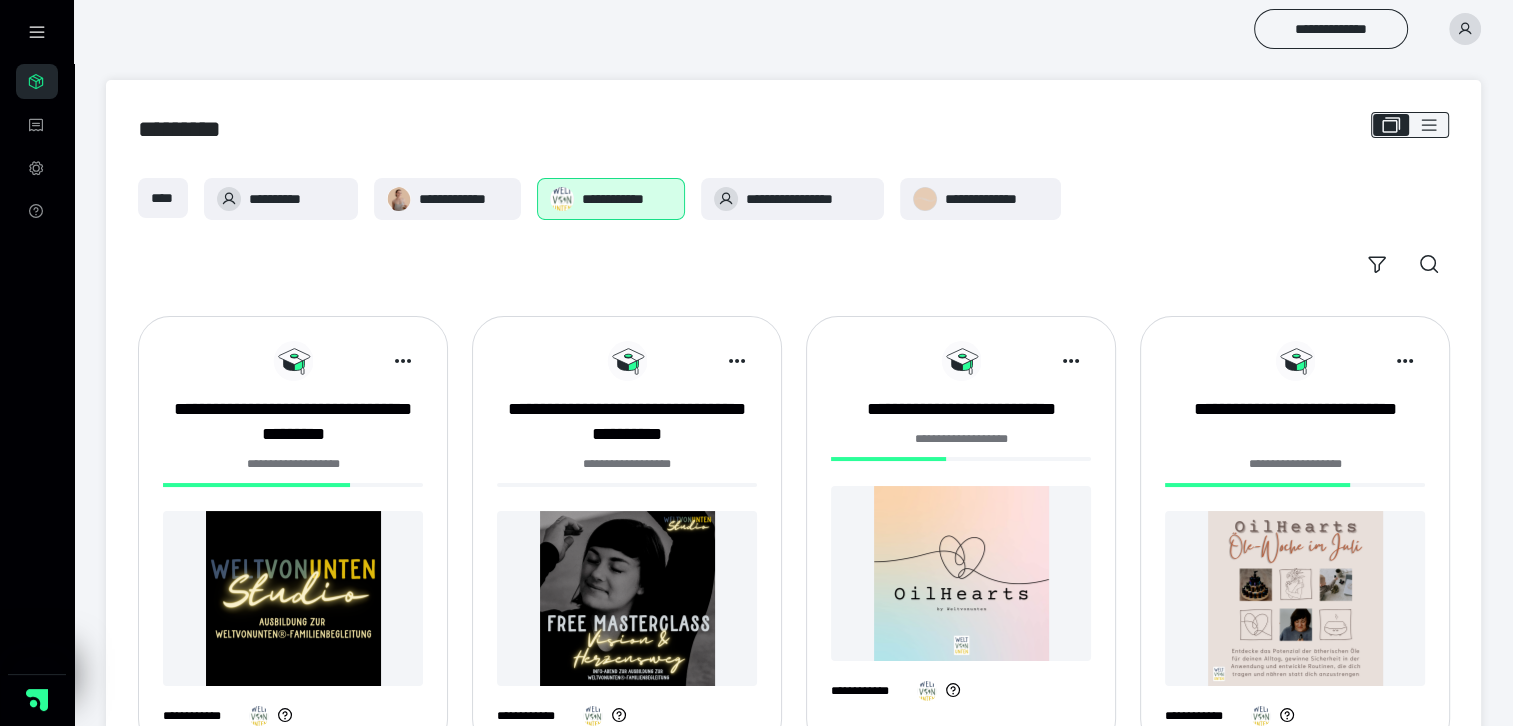 click at bounding box center [293, 598] 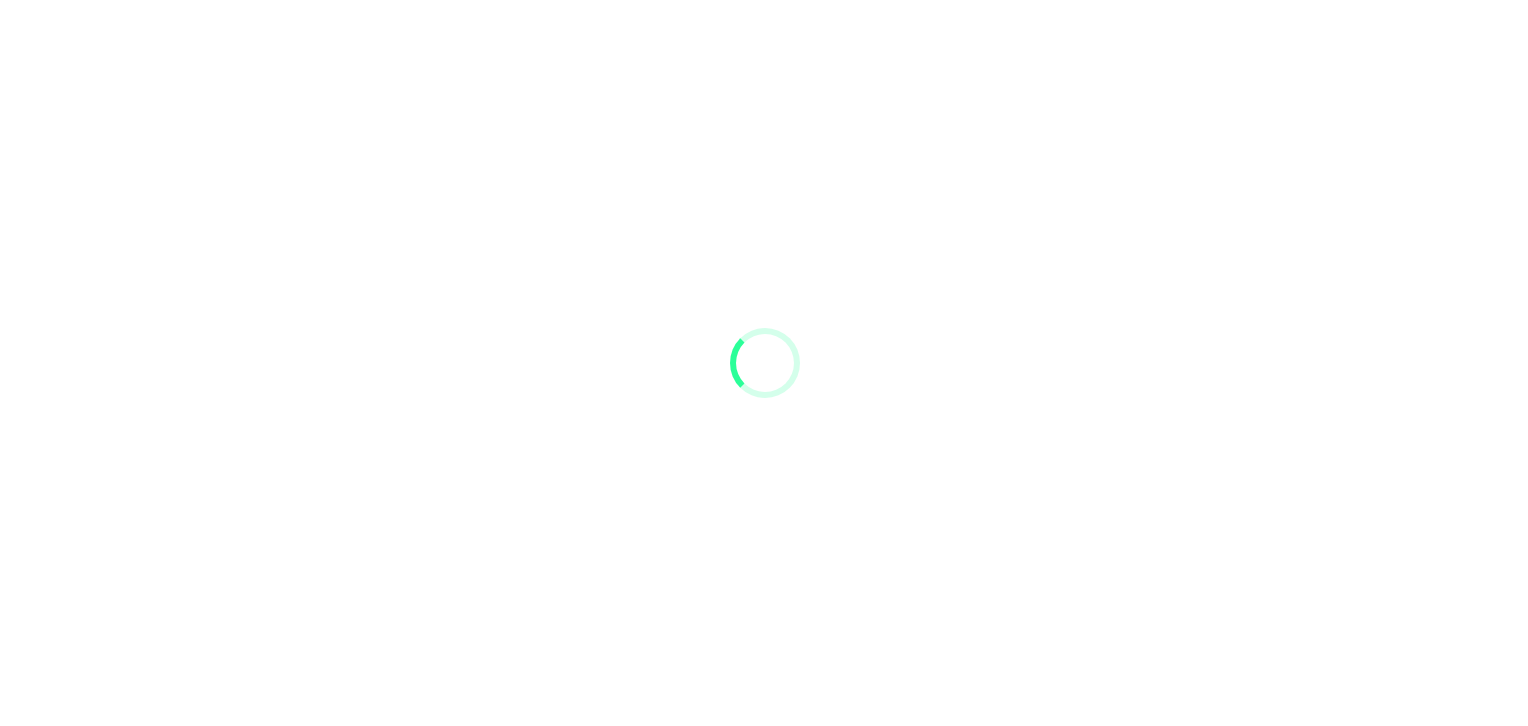 scroll, scrollTop: 0, scrollLeft: 0, axis: both 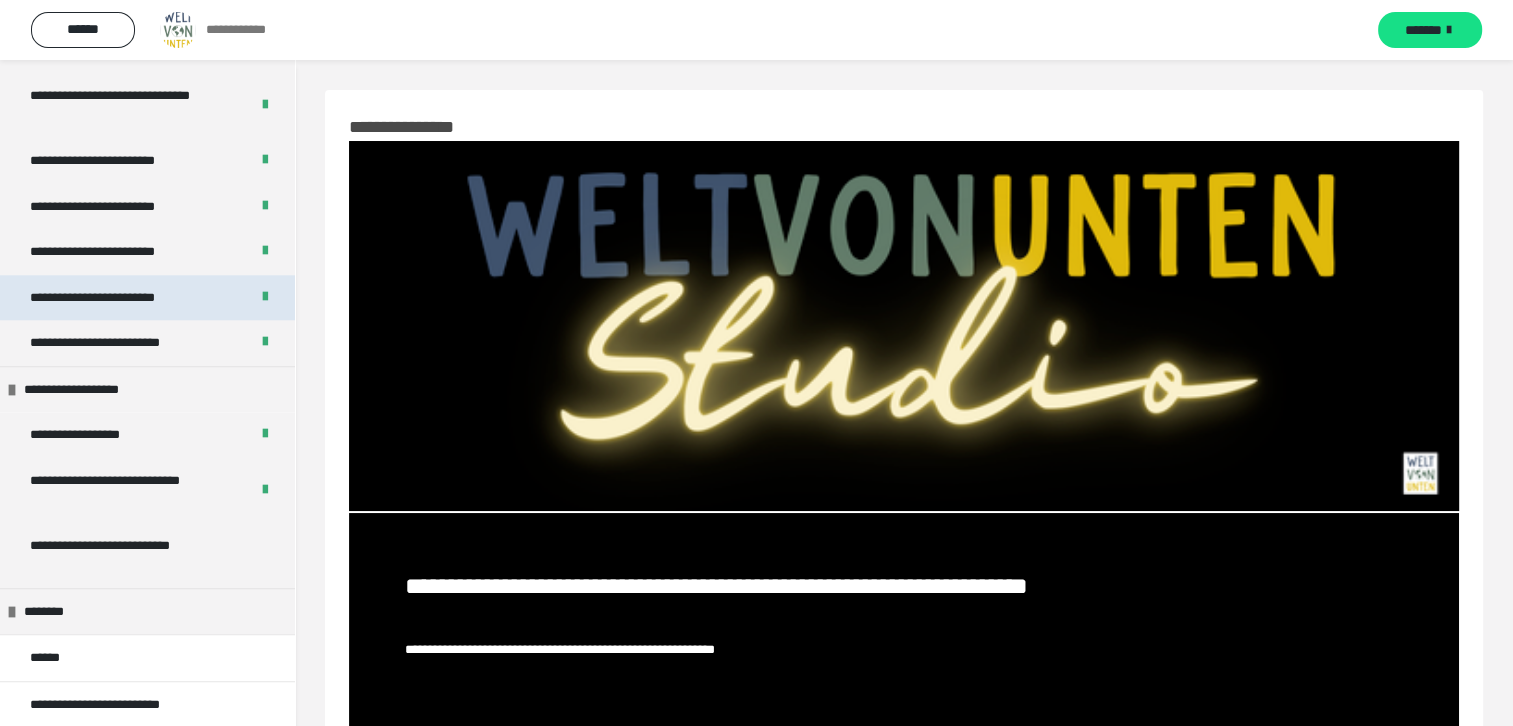 click on "**********" at bounding box center [112, 298] 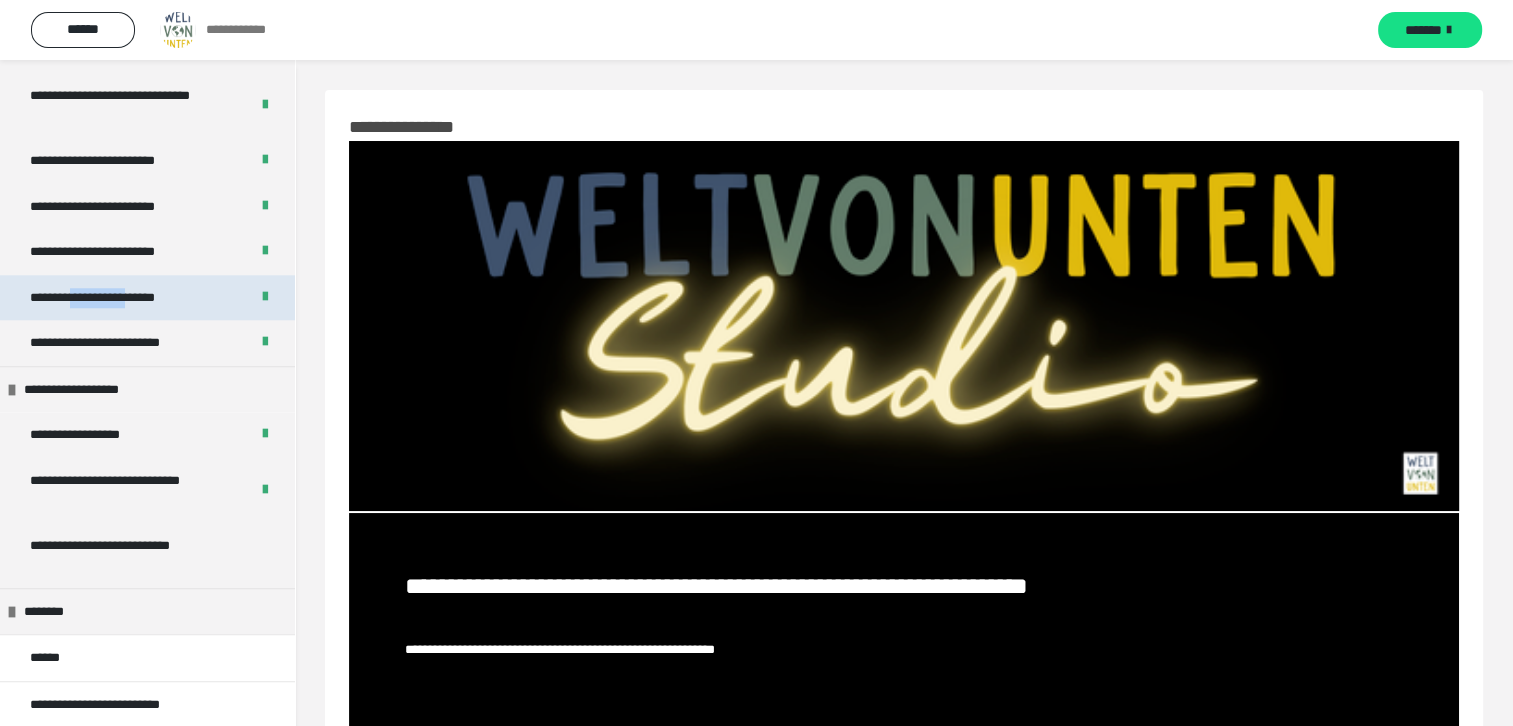 click on "**********" at bounding box center (112, 298) 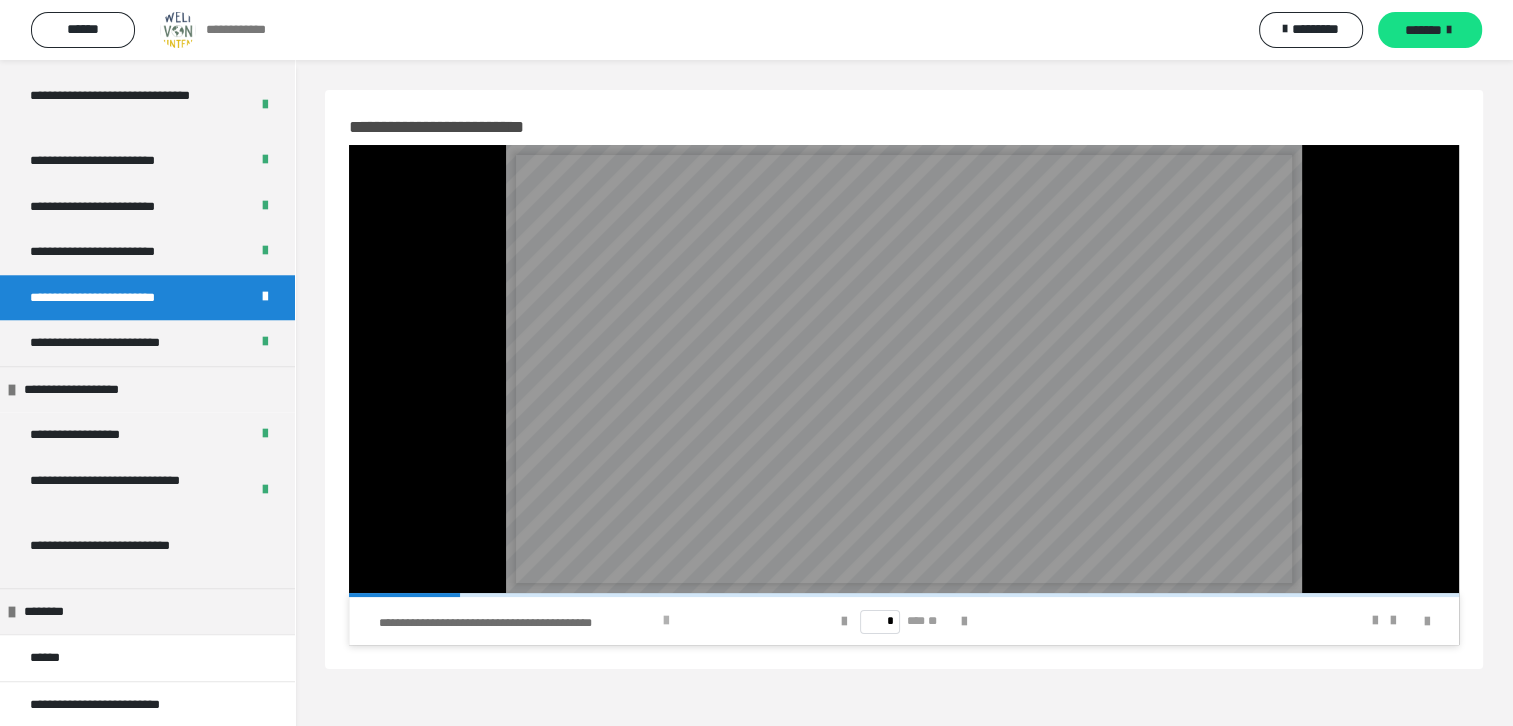 click at bounding box center (666, 621) 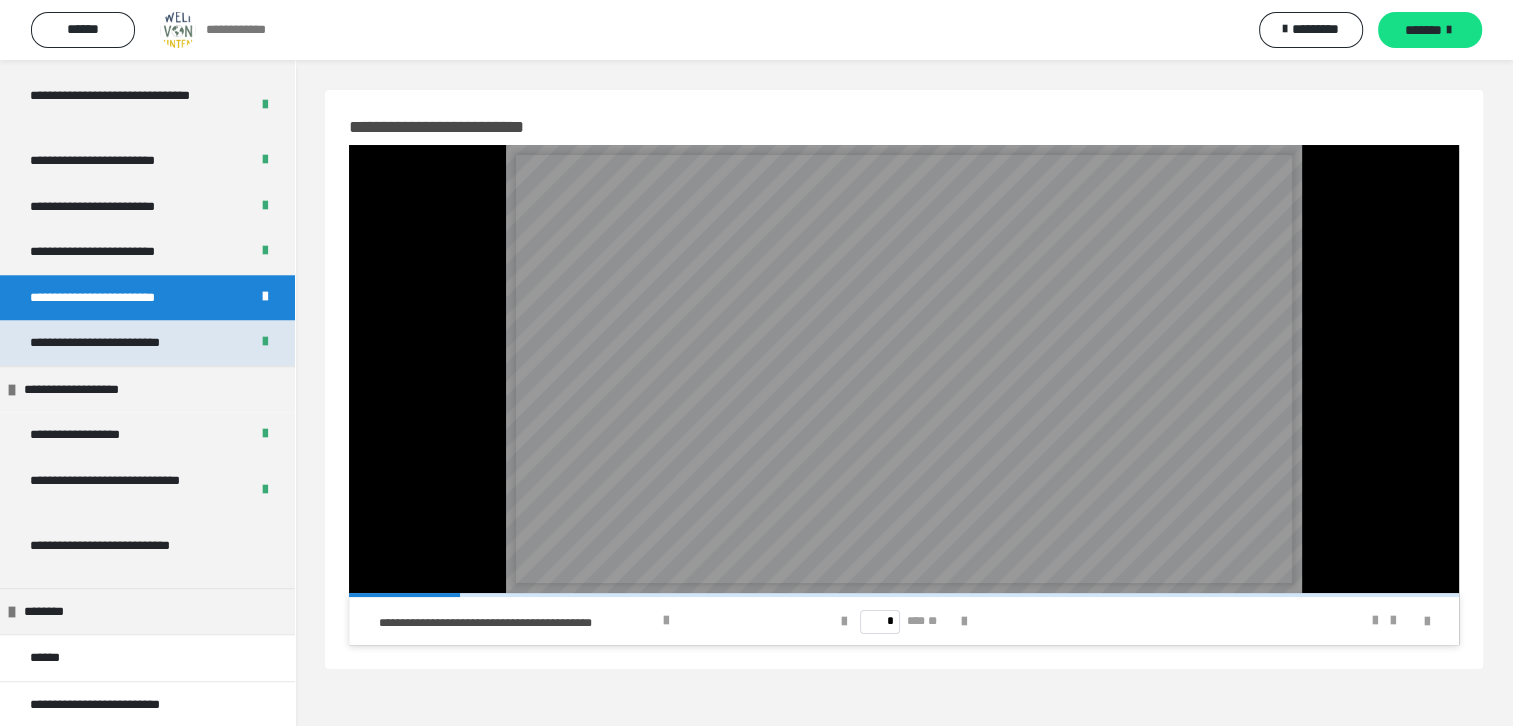 click on "**********" at bounding box center [113, 343] 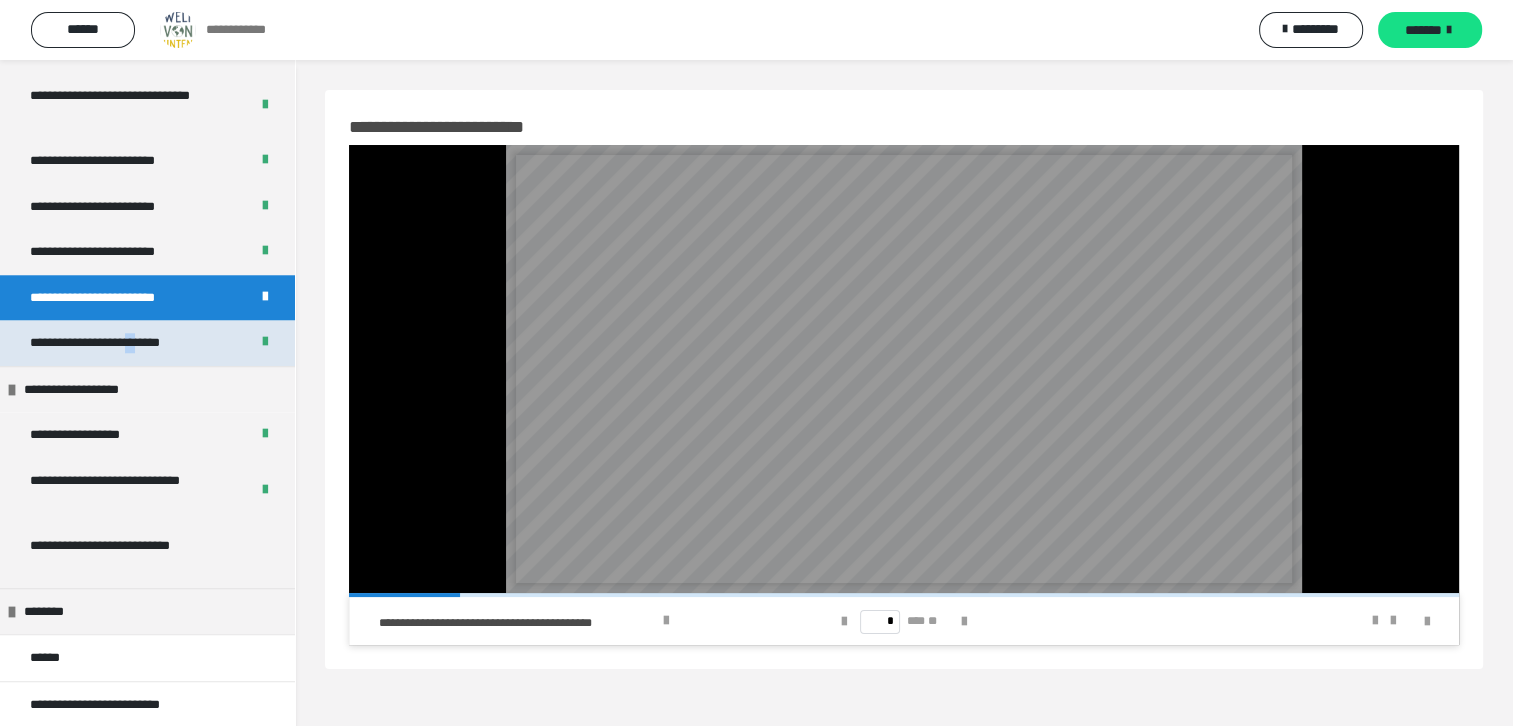 click on "**********" at bounding box center [113, 343] 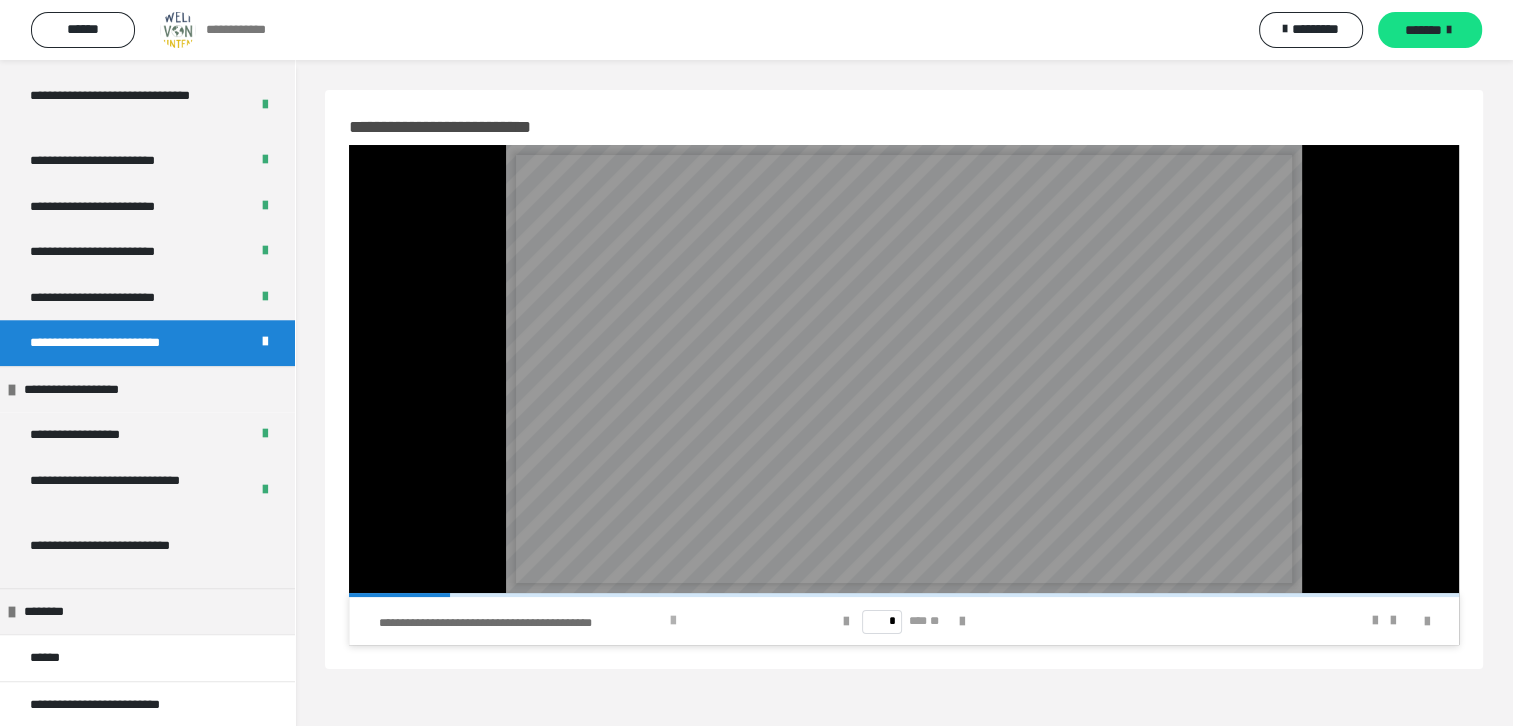 click at bounding box center (673, 621) 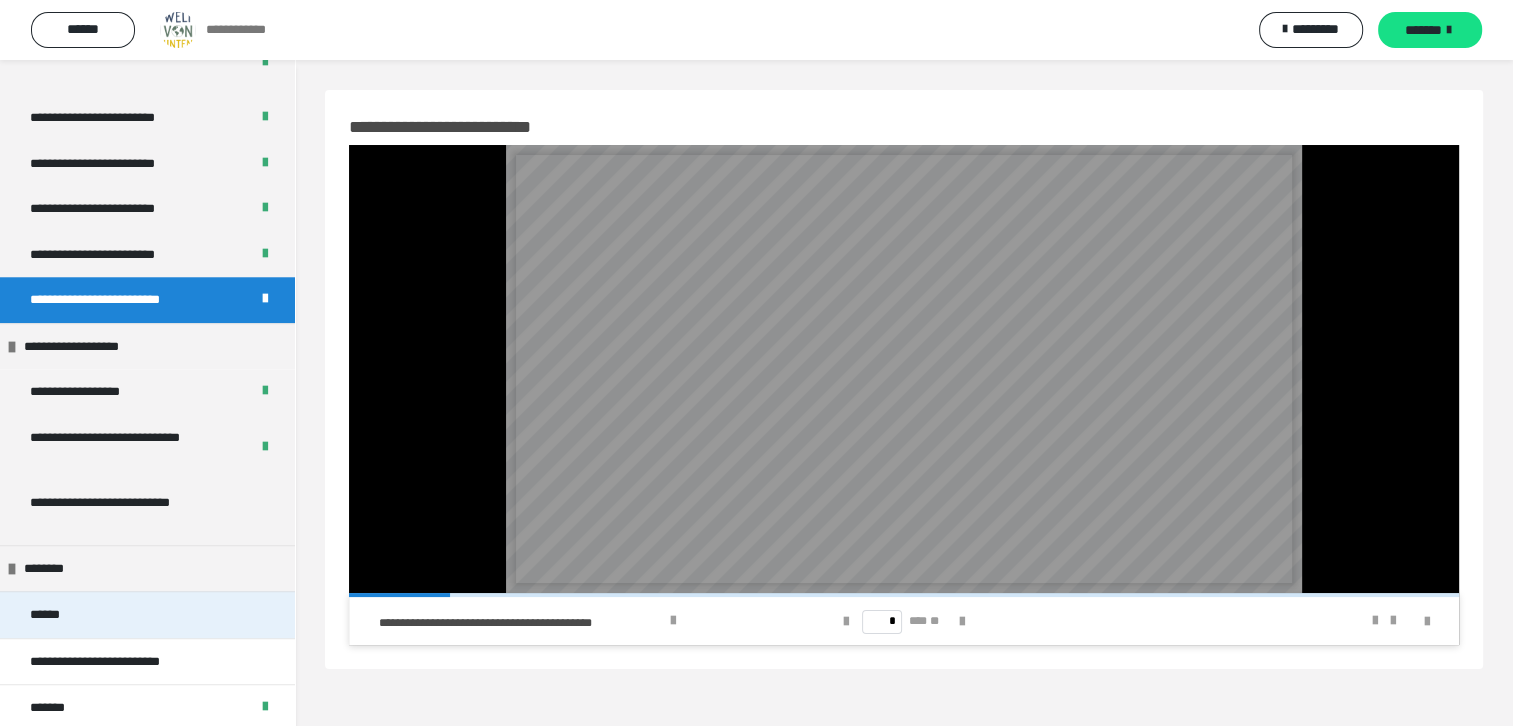 scroll, scrollTop: 2200, scrollLeft: 0, axis: vertical 